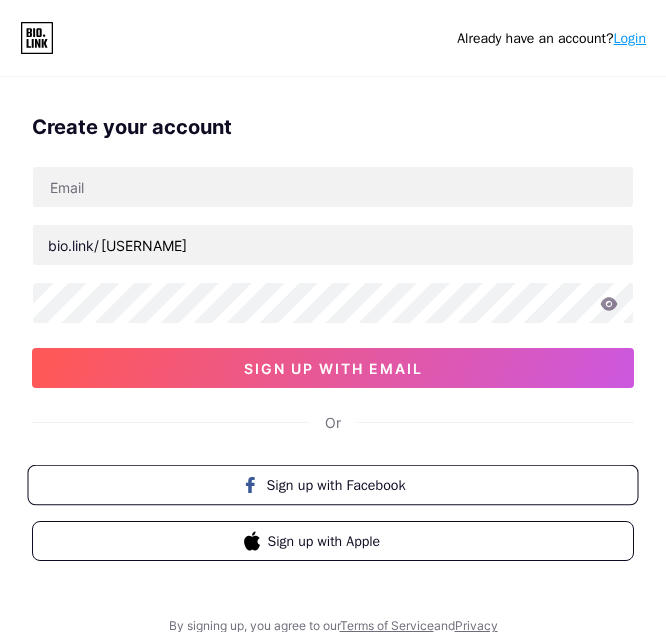 scroll, scrollTop: 0, scrollLeft: 0, axis: both 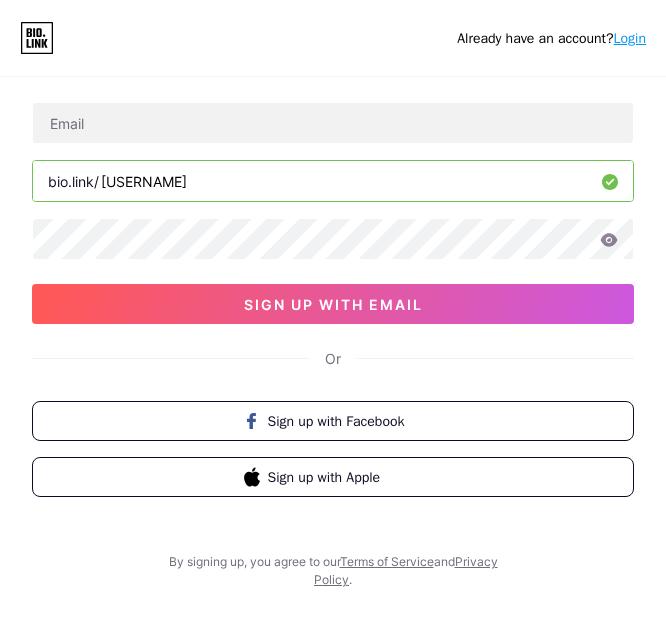 click on "Or" at bounding box center (333, 358) 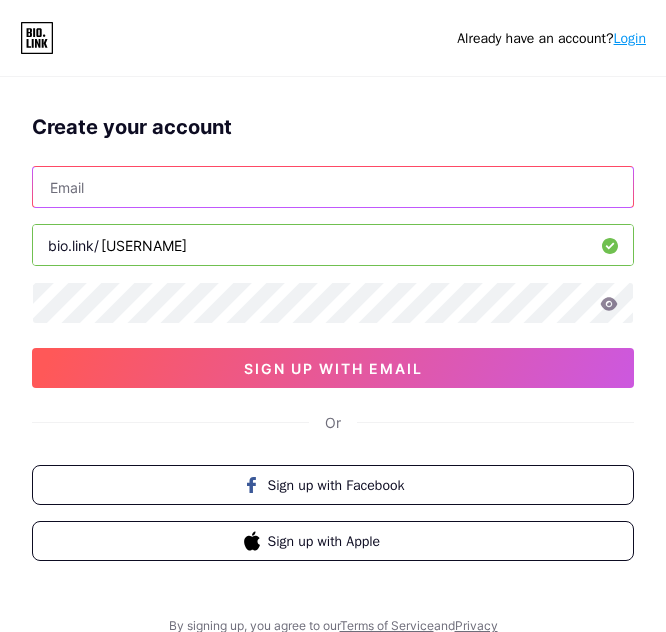 click at bounding box center [333, 187] 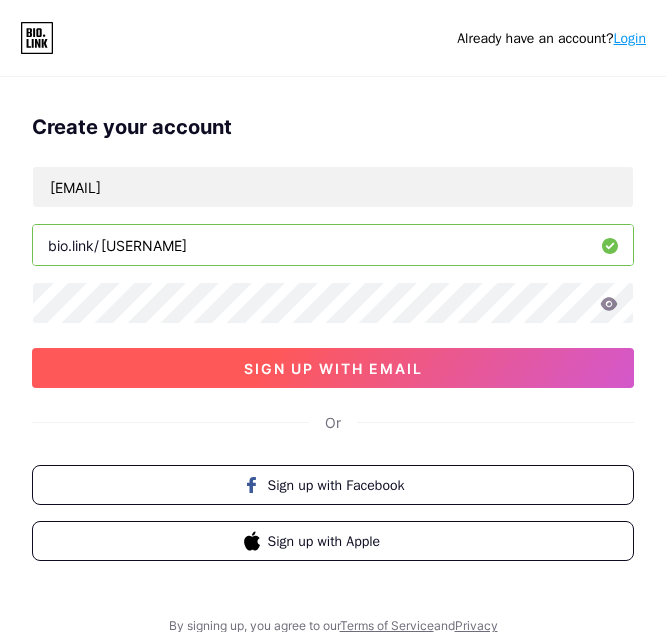 click on "sign up with email" at bounding box center [333, 368] 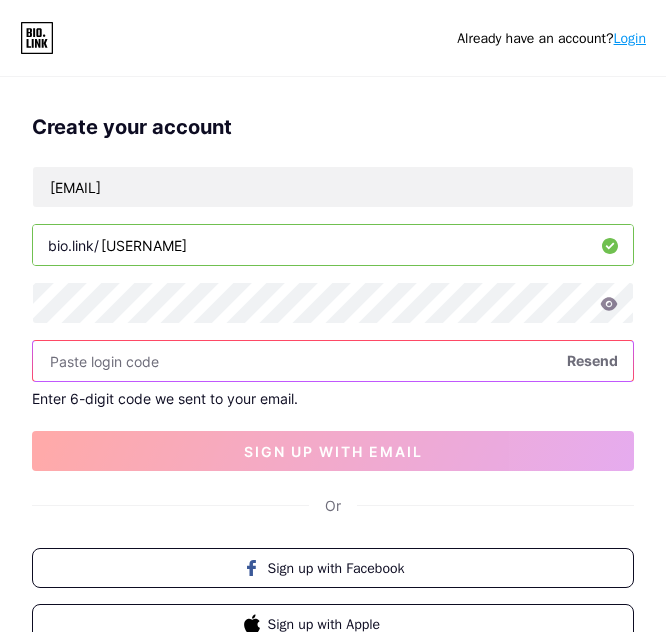 click at bounding box center (333, 361) 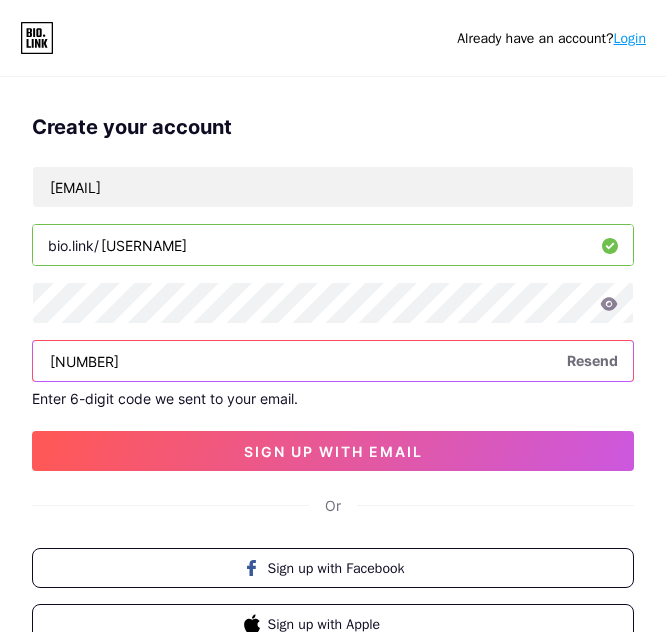 type on "[NUMBER]" 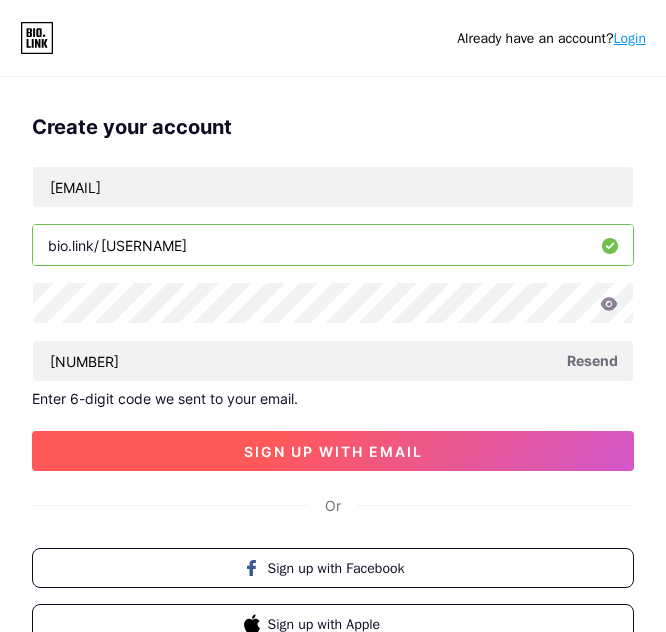 click on "sign up with email" at bounding box center [333, 451] 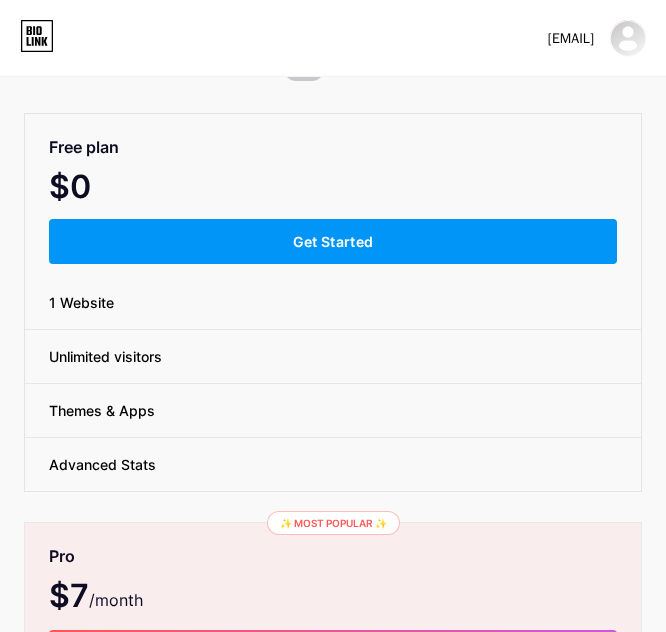 scroll, scrollTop: 100, scrollLeft: 0, axis: vertical 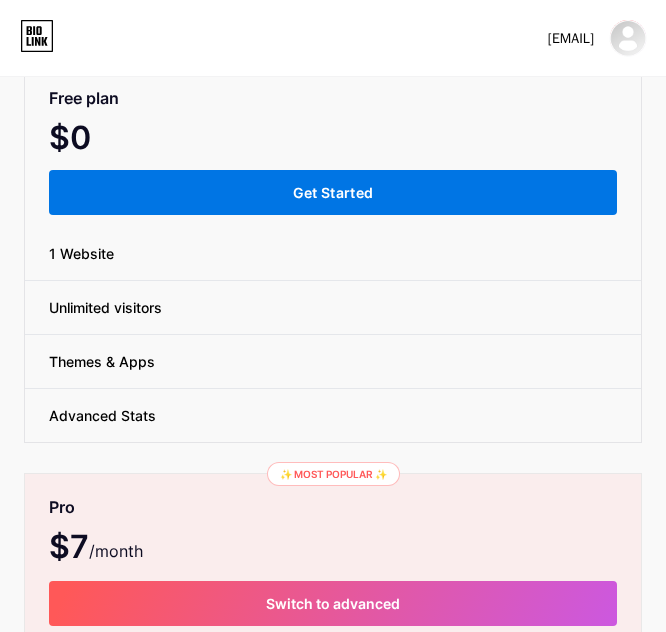 click on "Get Started" at bounding box center [333, 192] 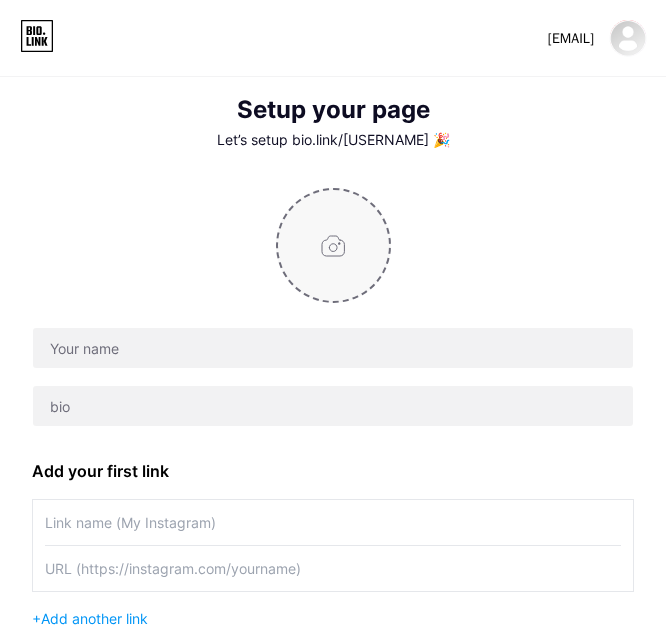 click at bounding box center [333, 245] 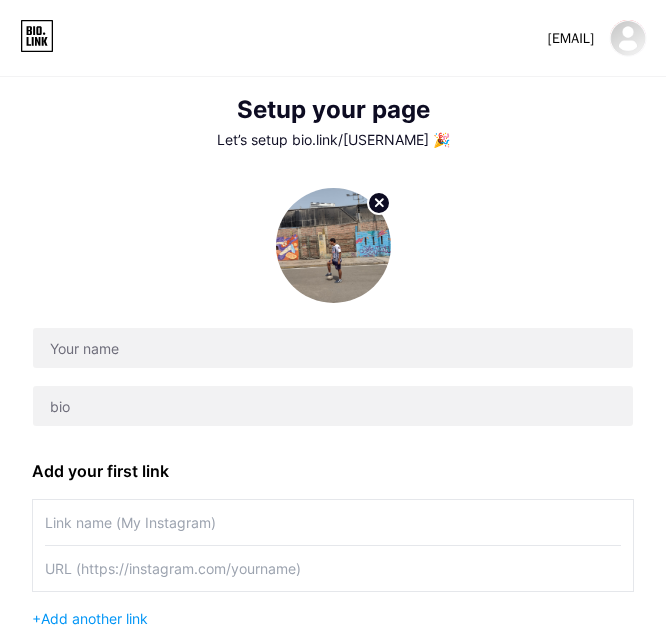 click at bounding box center (333, 245) 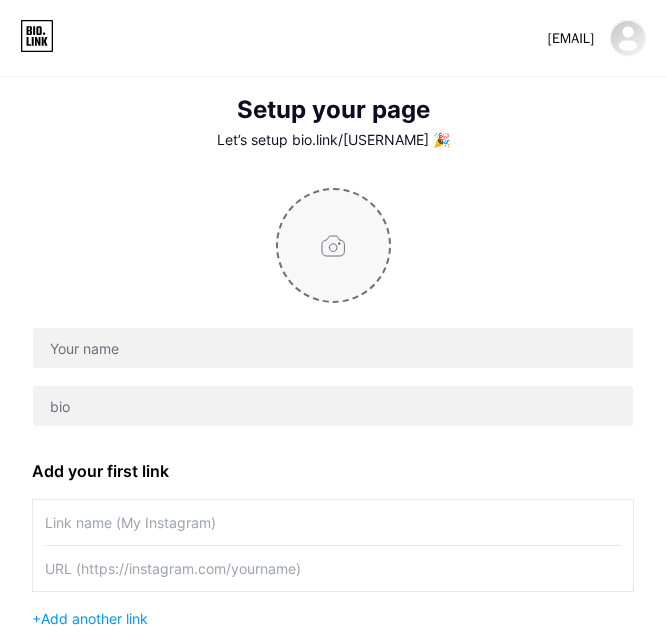 click at bounding box center [333, 245] 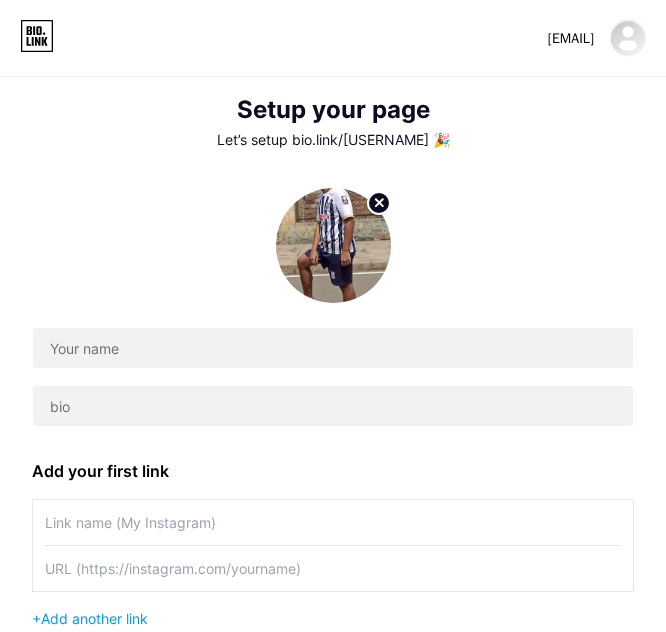 click at bounding box center [333, 245] 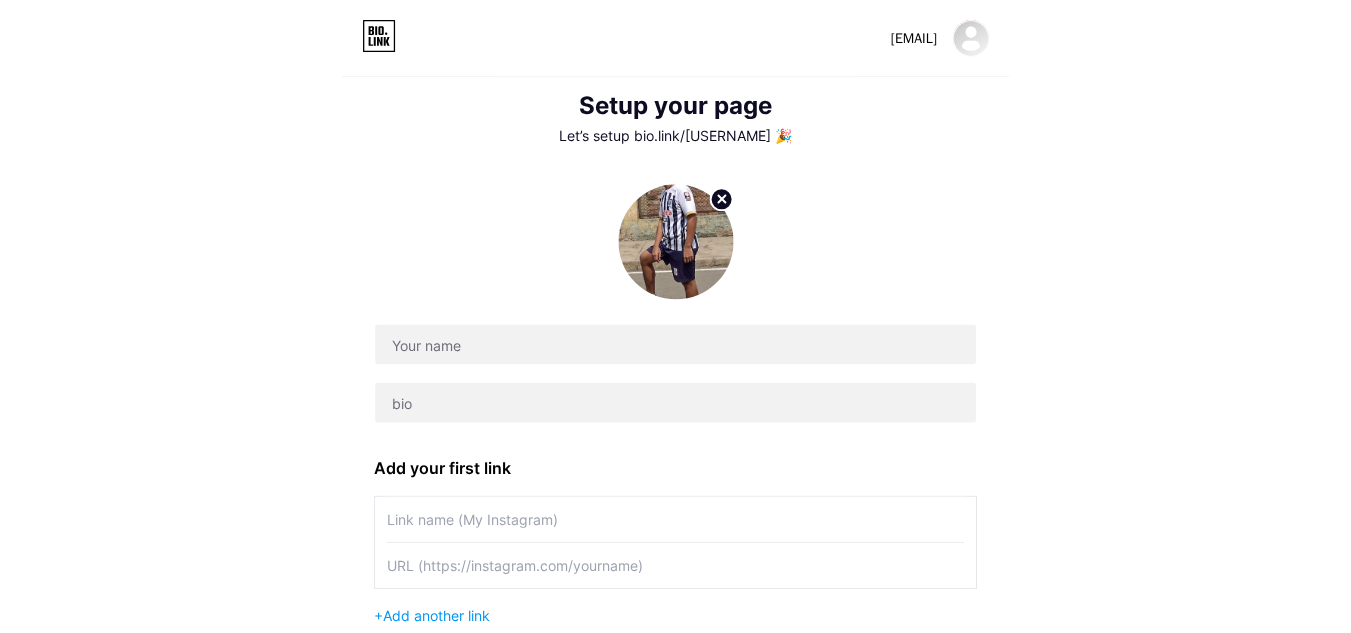 scroll, scrollTop: 0, scrollLeft: 0, axis: both 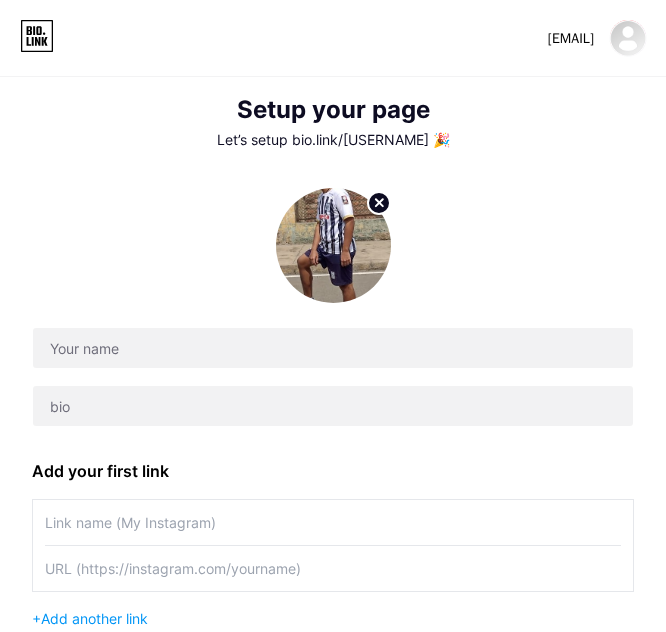 click 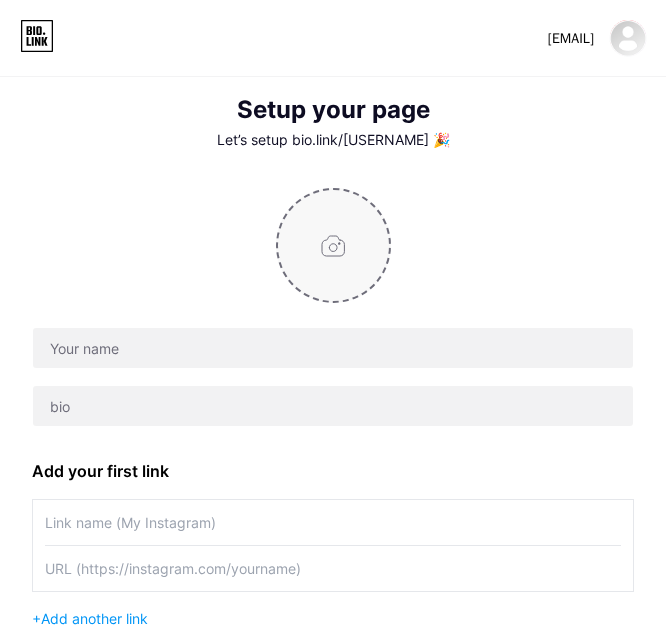 drag, startPoint x: 336, startPoint y: 235, endPoint x: 322, endPoint y: 241, distance: 15.231546 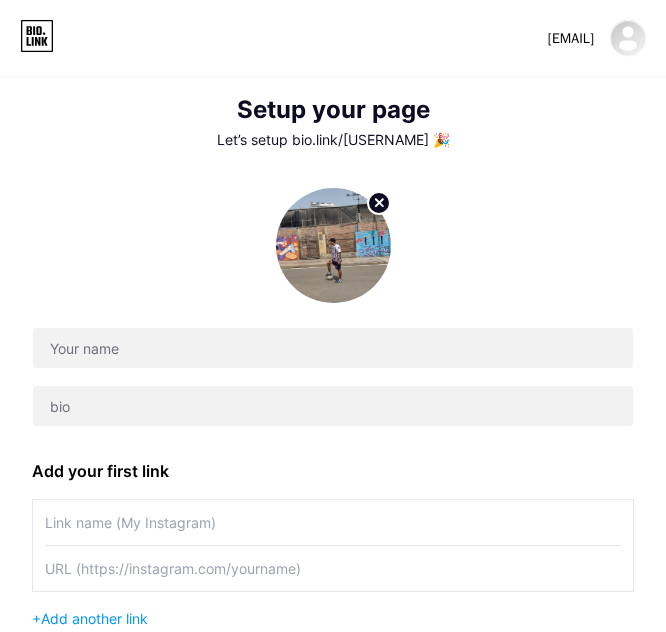 click 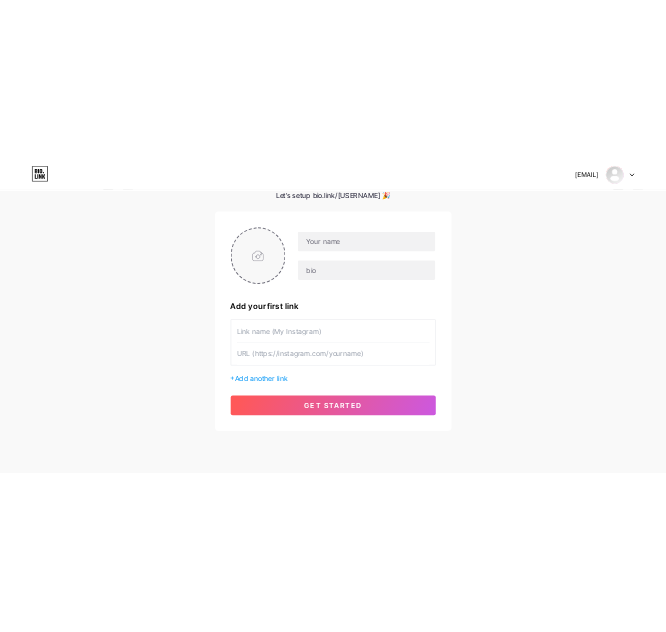 scroll, scrollTop: 0, scrollLeft: 0, axis: both 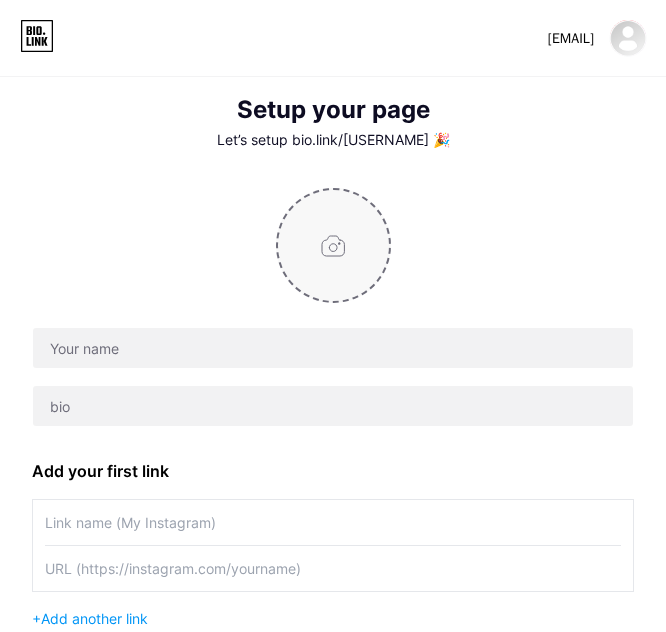 click at bounding box center (333, 245) 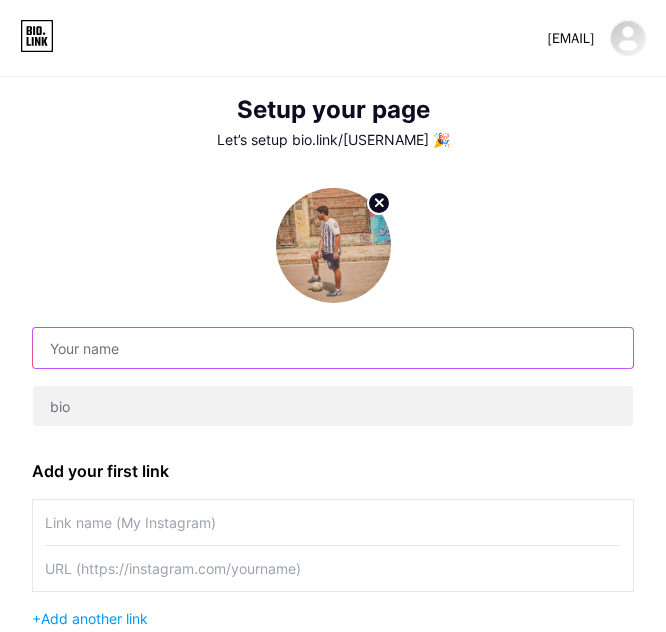 click at bounding box center [333, 348] 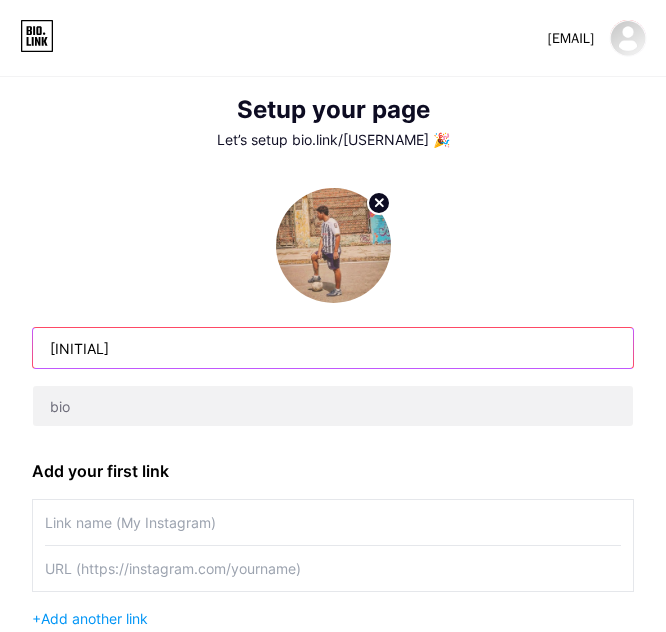 type on "a" 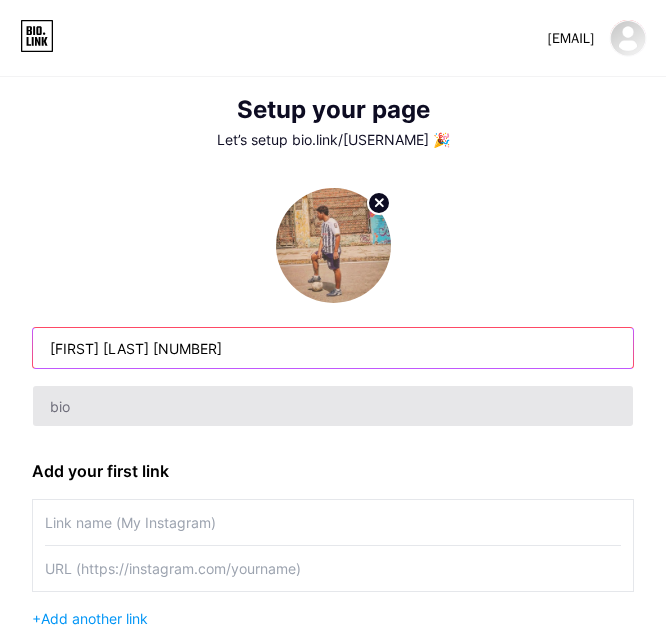 type on "[FIRST] [LAST] [NUMBER]" 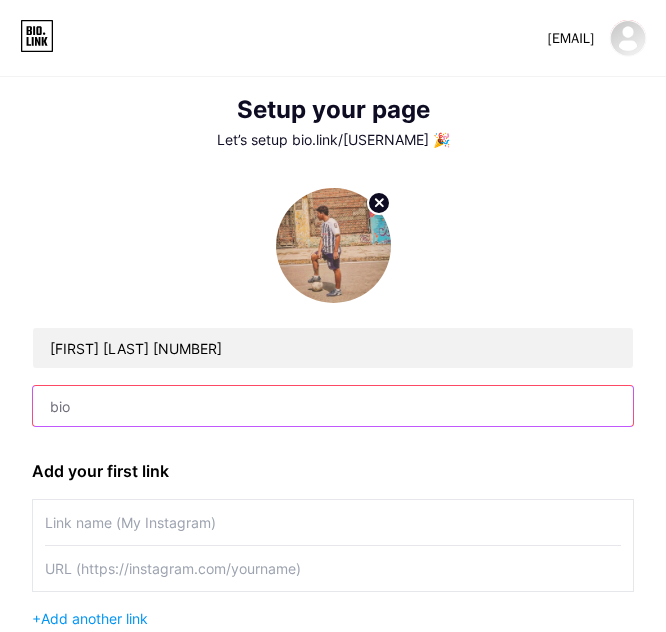 click at bounding box center [333, 406] 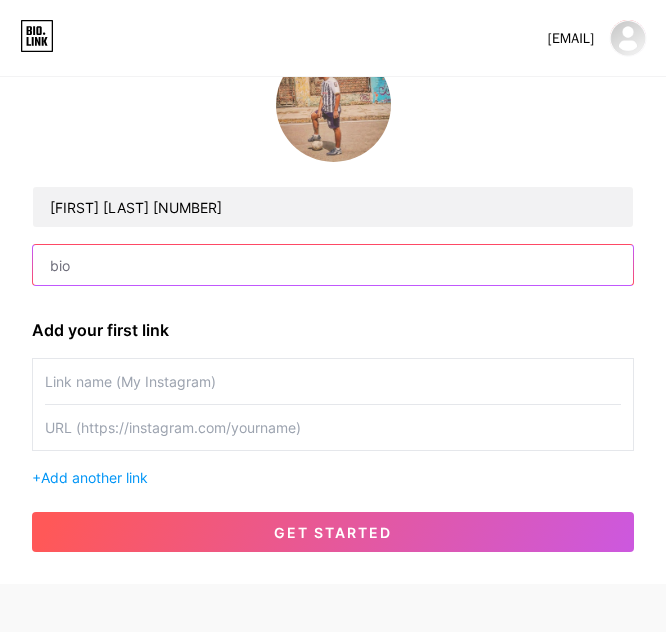 scroll, scrollTop: 144, scrollLeft: 0, axis: vertical 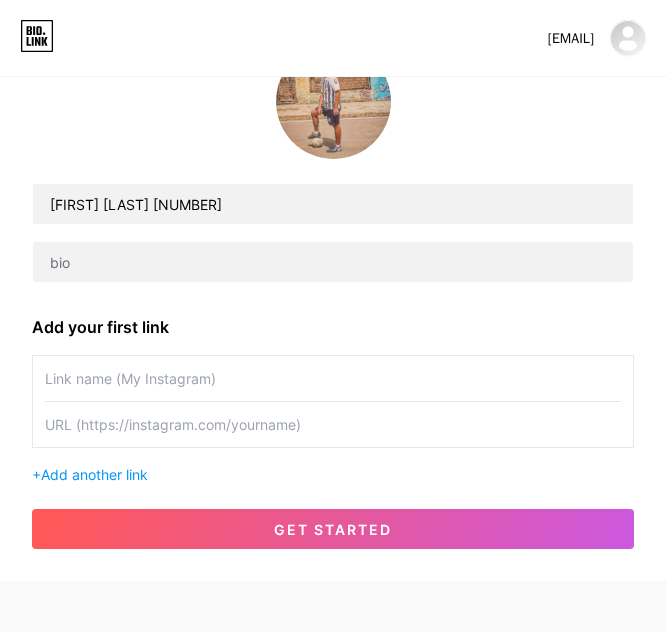 click at bounding box center (333, 378) 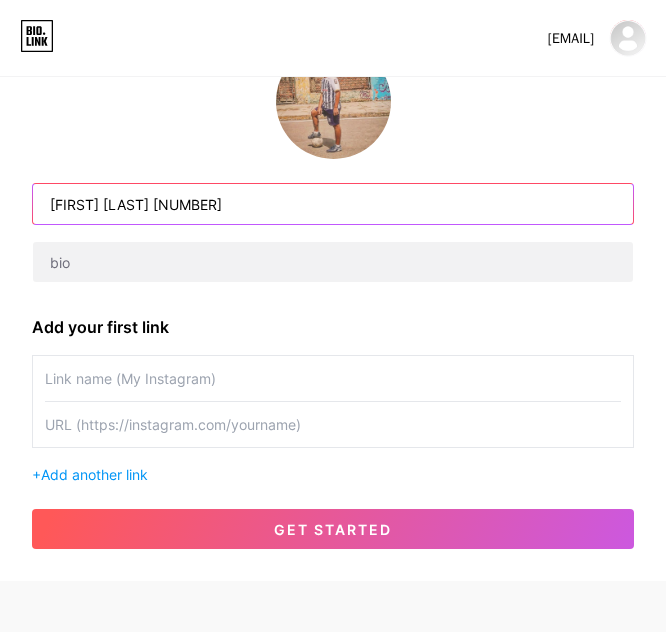 click on "[FIRST] [LAST] [NUMBER]" at bounding box center (333, 204) 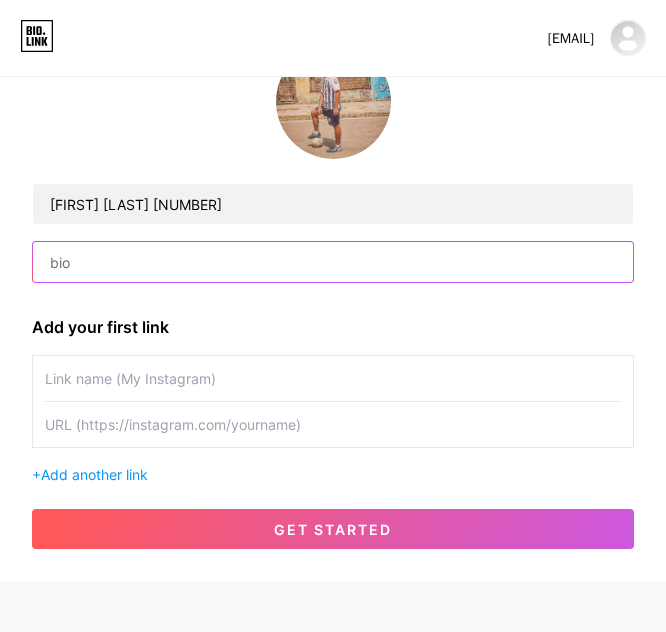 click at bounding box center (333, 262) 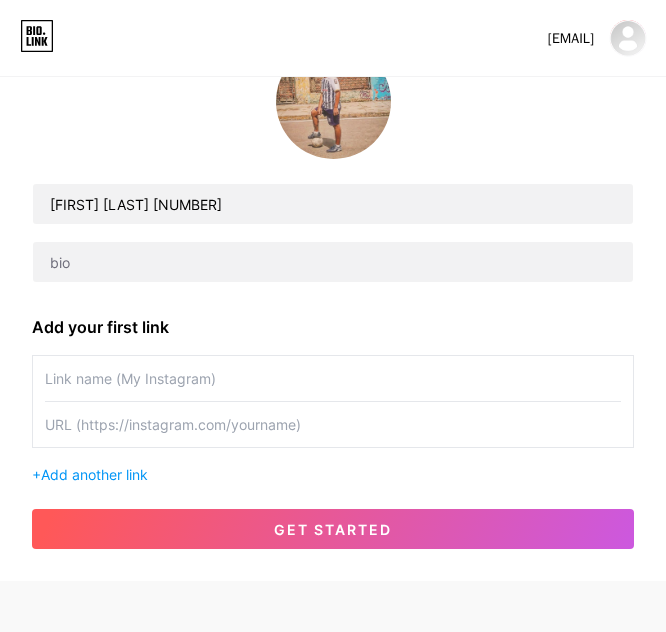 click at bounding box center (333, 378) 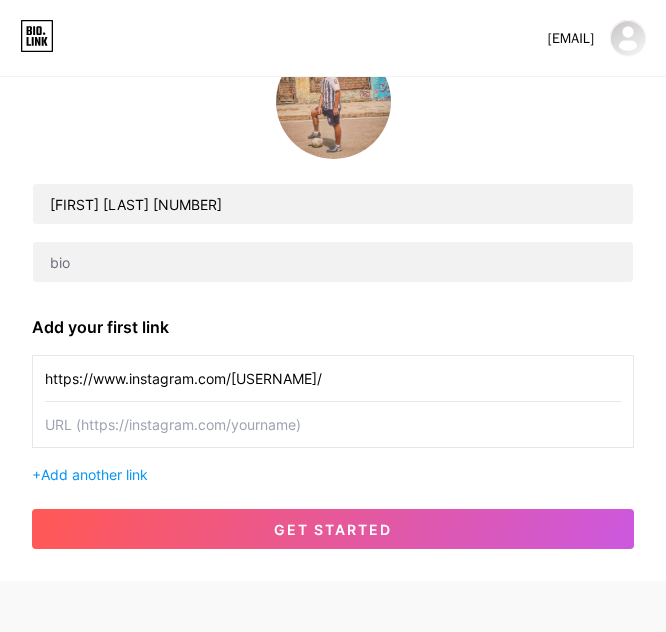 type on "https://www.instagram.com/[USERNAME]/" 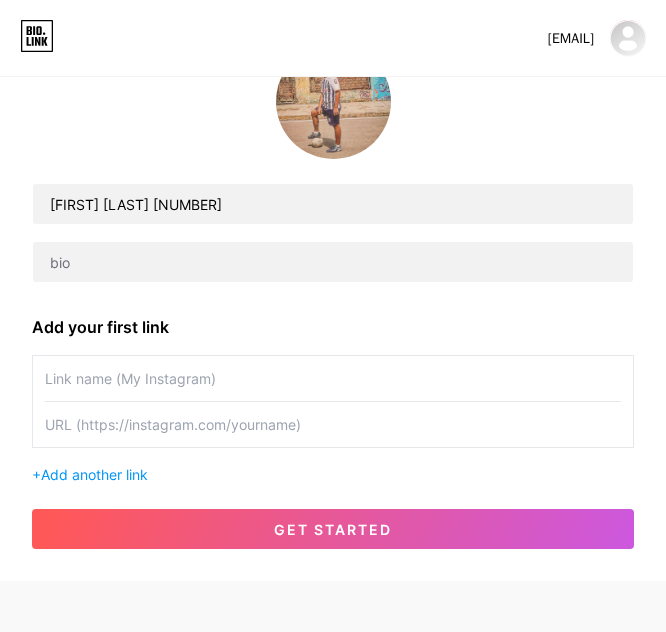 type 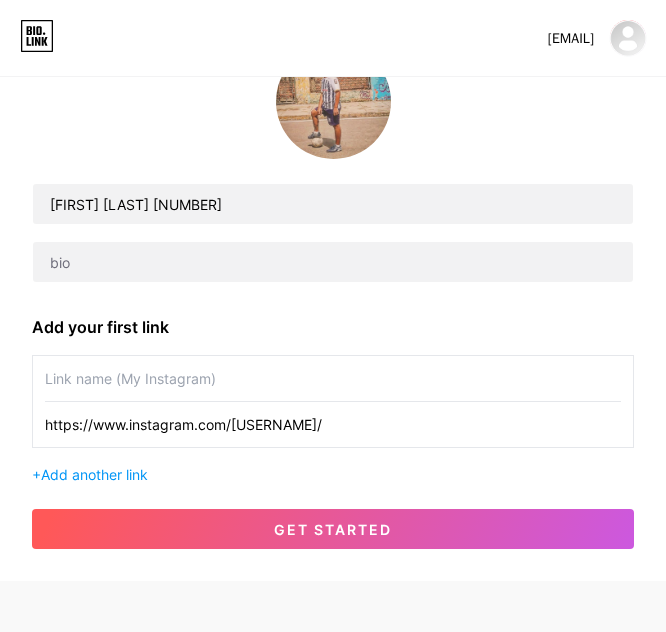 type on "https://www.instagram.com/[USERNAME]/" 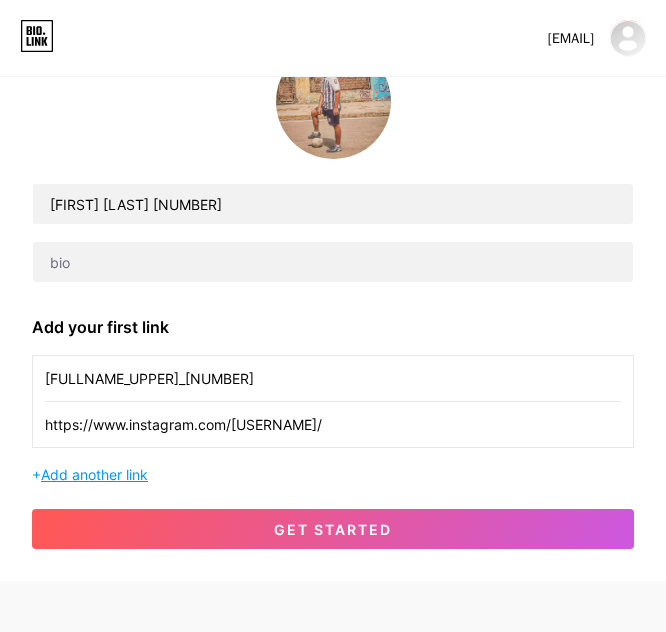 type on "[FULLNAME_UPPER]_[NUMBER]" 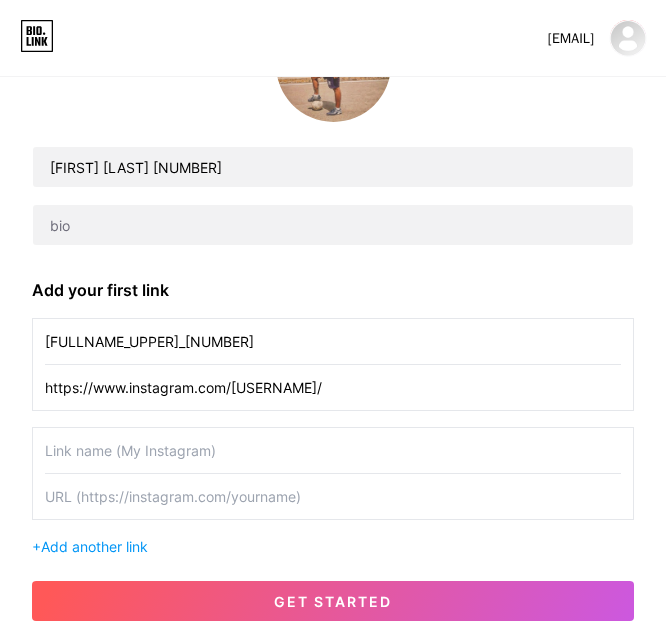 scroll, scrollTop: 202, scrollLeft: 0, axis: vertical 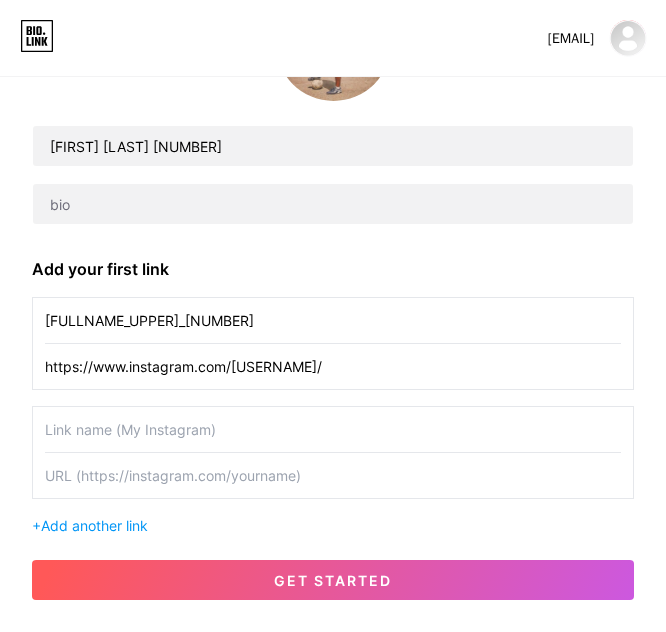 click at bounding box center [333, 429] 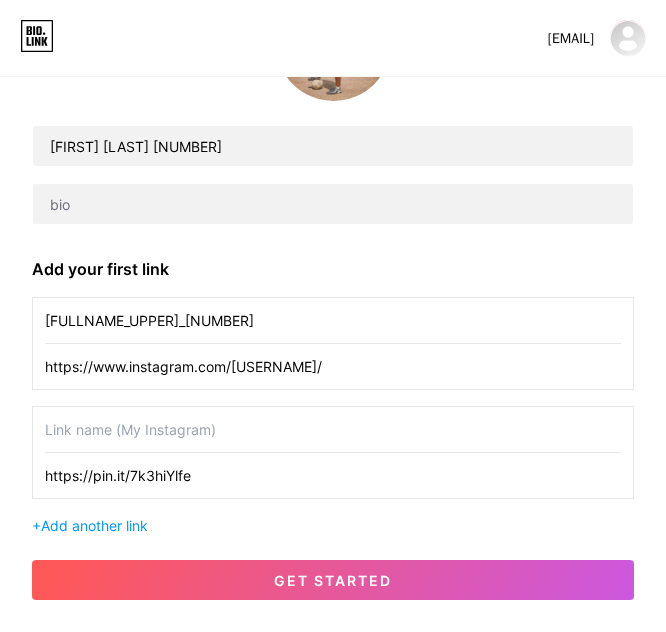 type on "https://pin.it/7k3hiYlfe" 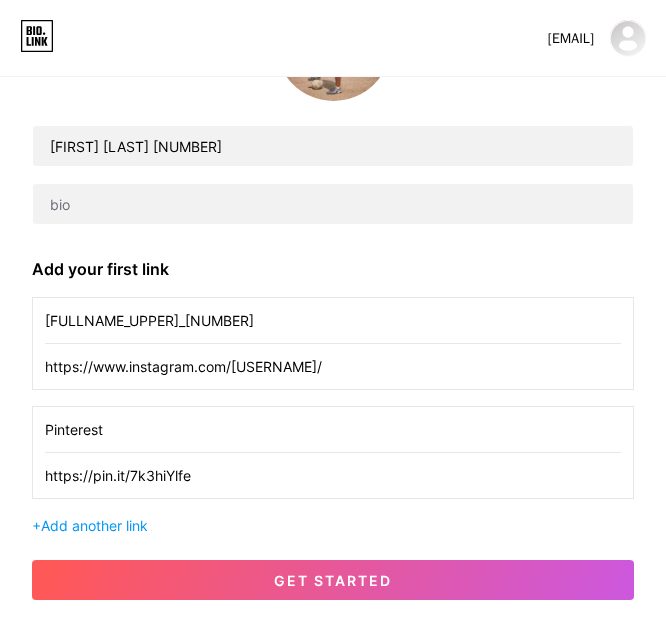 type on "Pinterest" 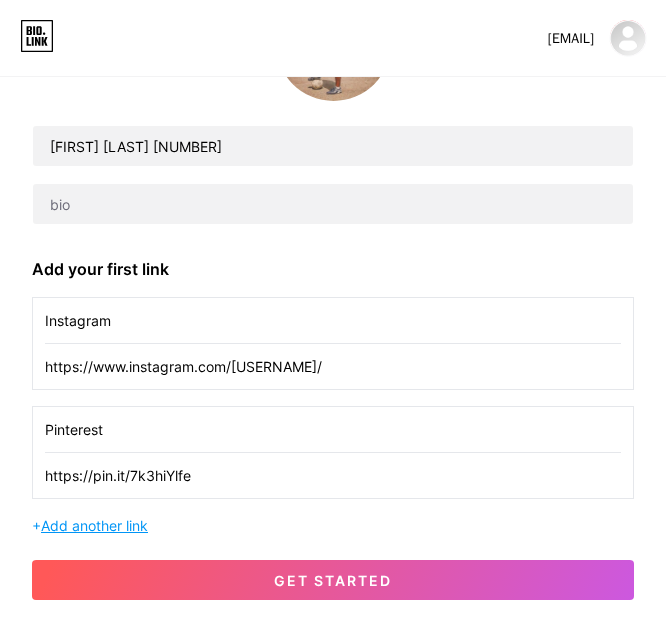 type on "Instagram" 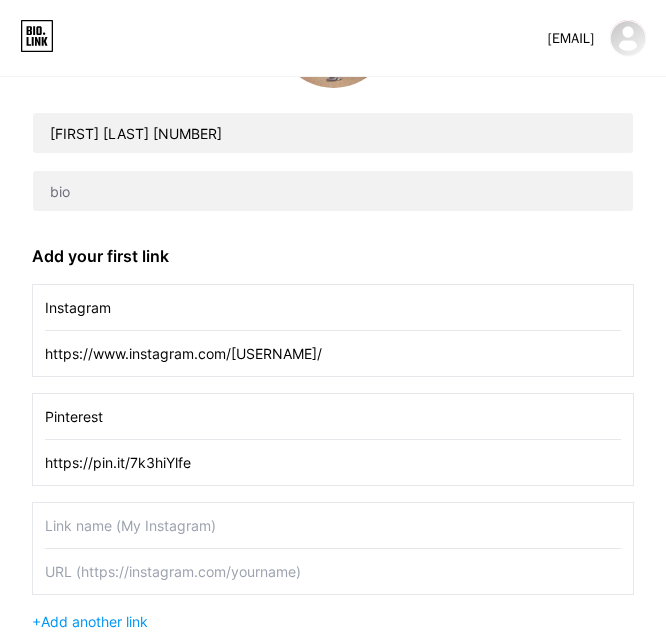 scroll, scrollTop: 302, scrollLeft: 0, axis: vertical 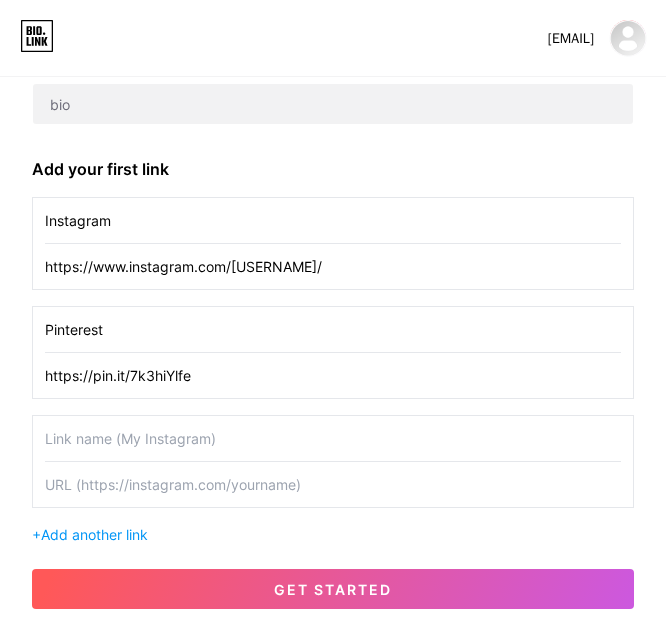 click at bounding box center (333, 438) 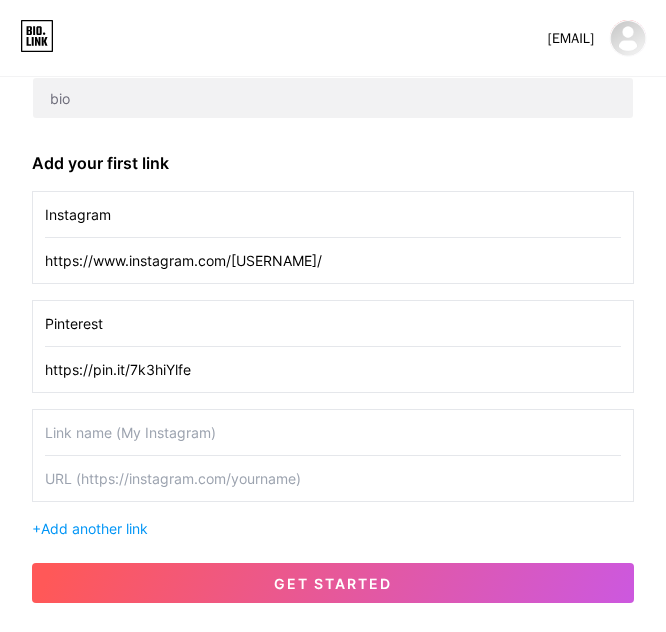 scroll, scrollTop: 311, scrollLeft: 0, axis: vertical 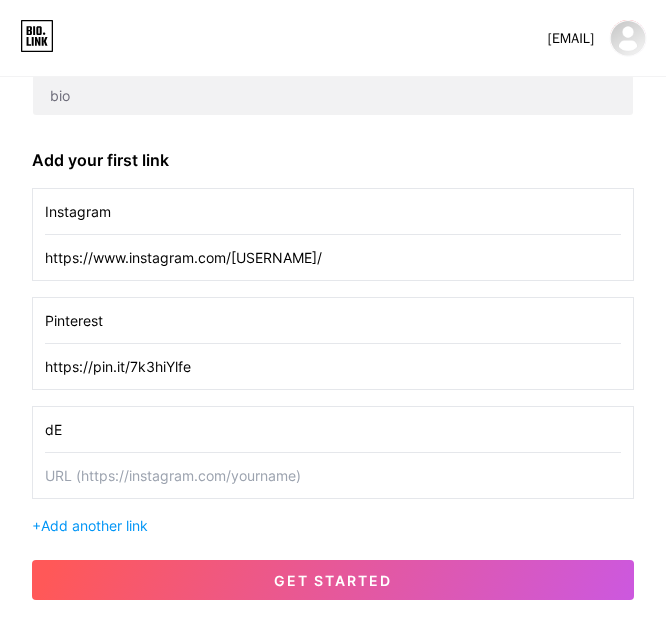 type on "d" 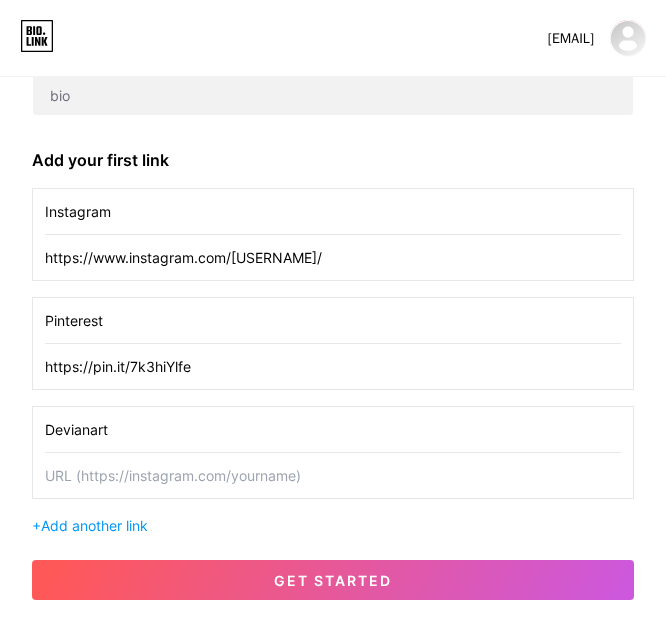 click at bounding box center (333, 475) 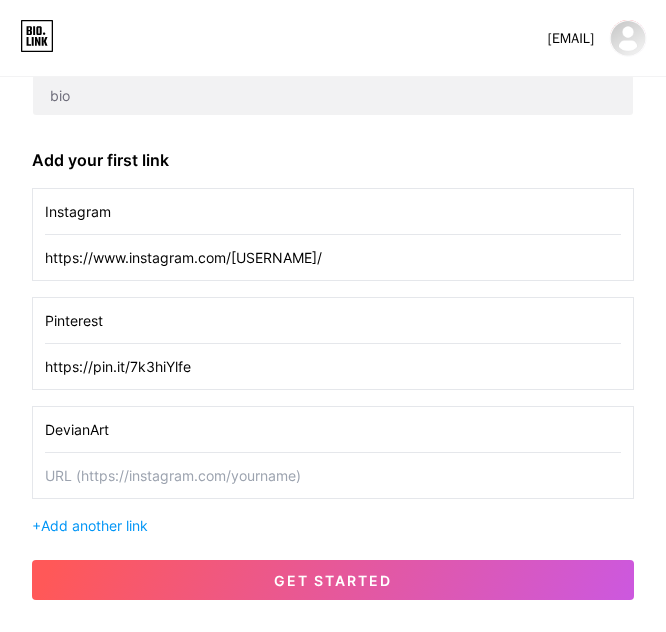 type on "DevianArt" 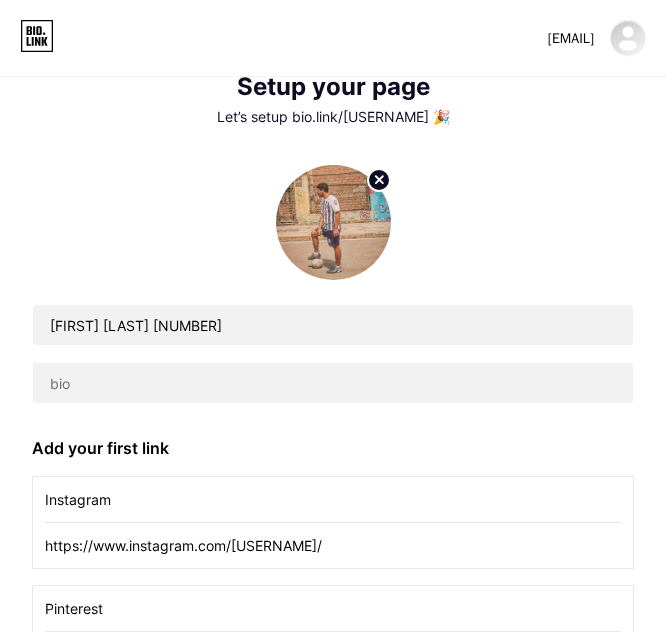 scroll, scrollTop: 11, scrollLeft: 0, axis: vertical 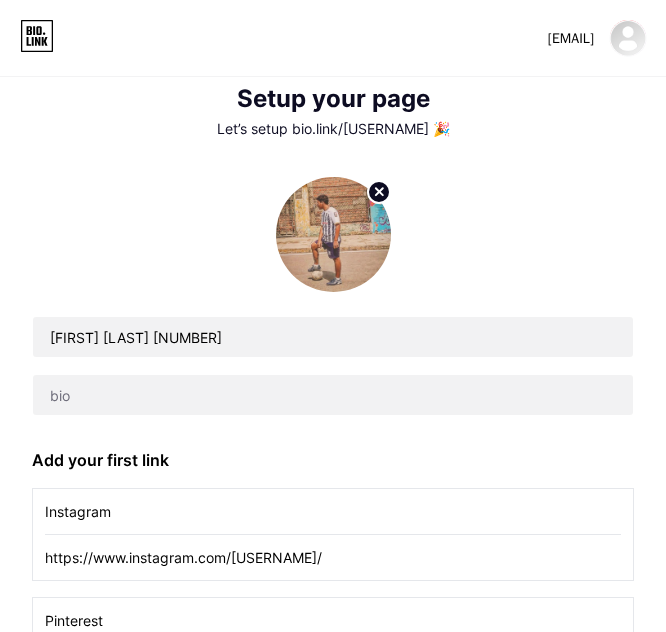 type on "https://www.deviantart.com/[USERNAME]" 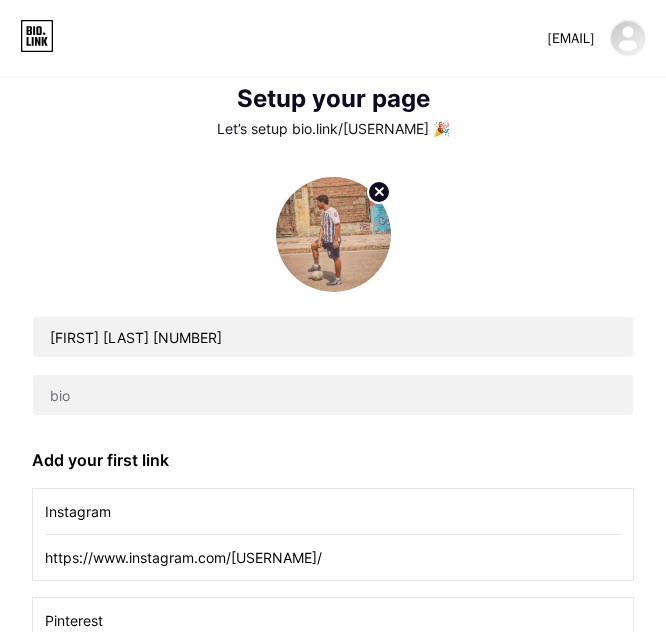 click on "[FIRST] [LAST] [NUMBER]" at bounding box center (333, 366) 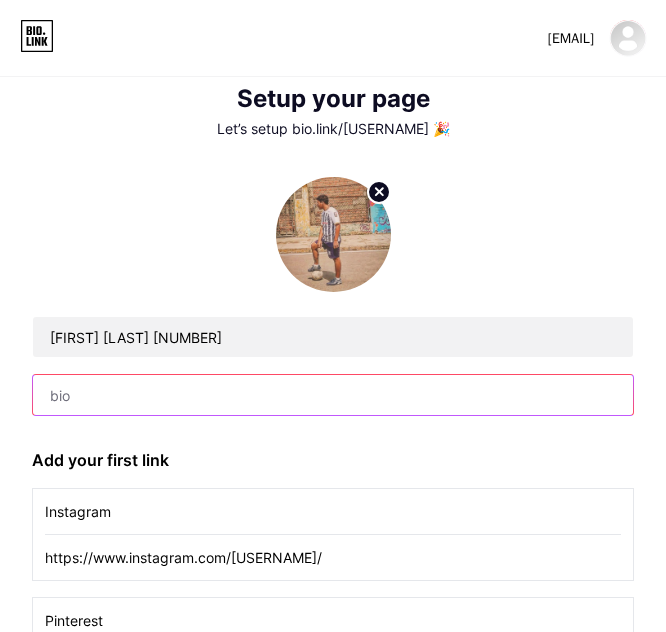 click at bounding box center (333, 395) 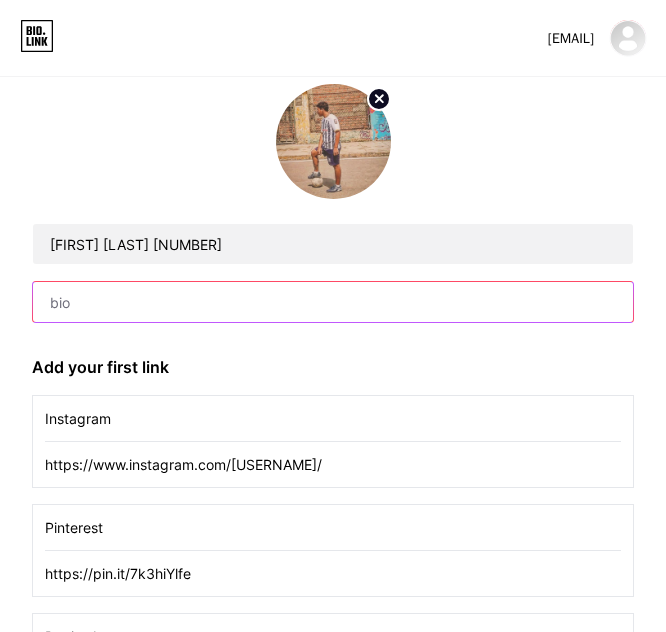 scroll, scrollTop: 311, scrollLeft: 0, axis: vertical 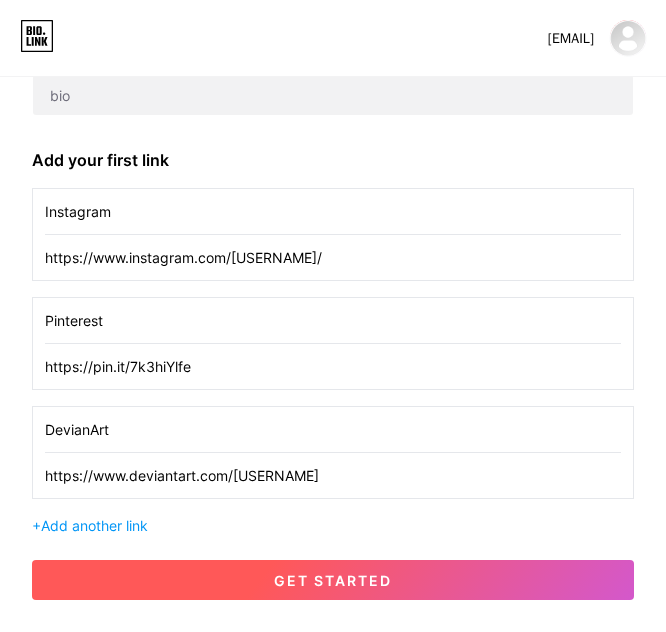 click on "get started" at bounding box center (333, 580) 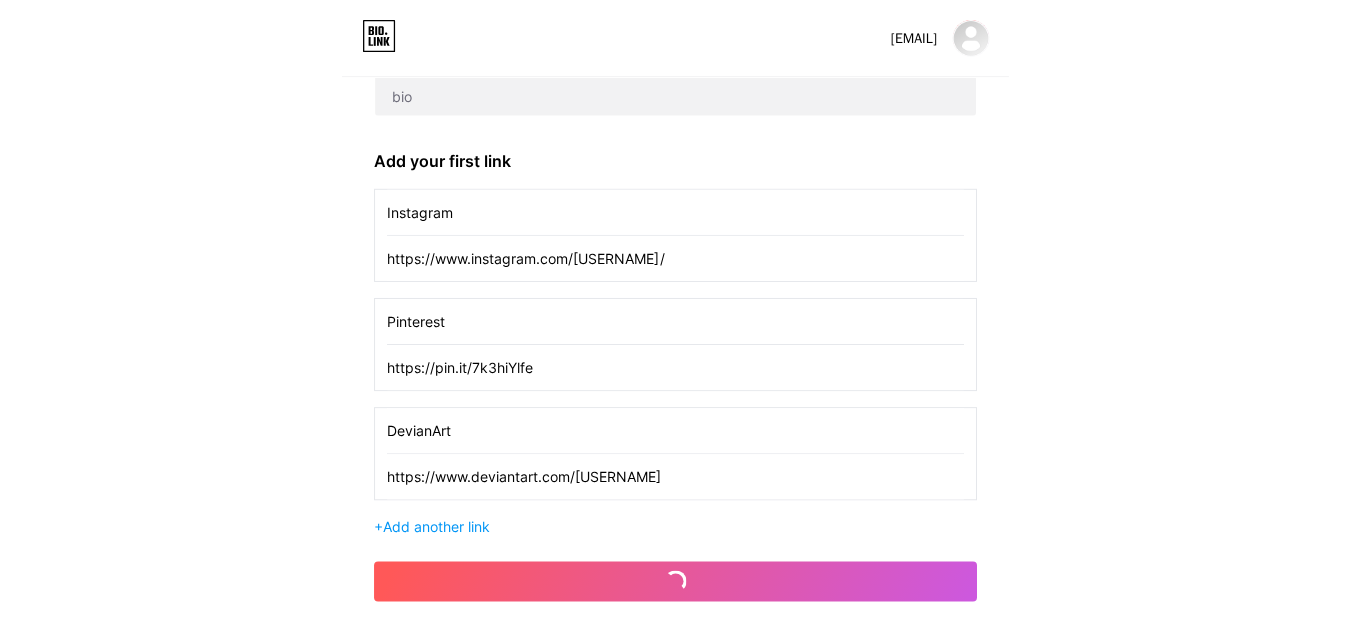 scroll, scrollTop: 0, scrollLeft: 0, axis: both 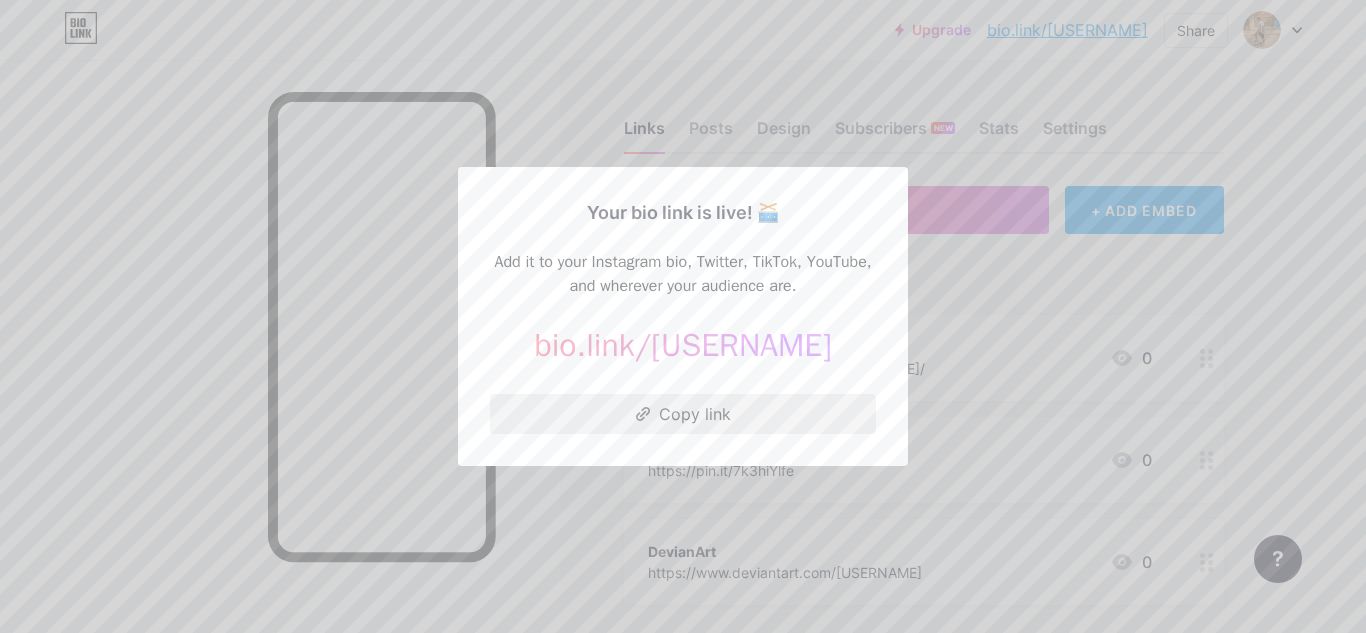 click on "Copy link" at bounding box center (683, 414) 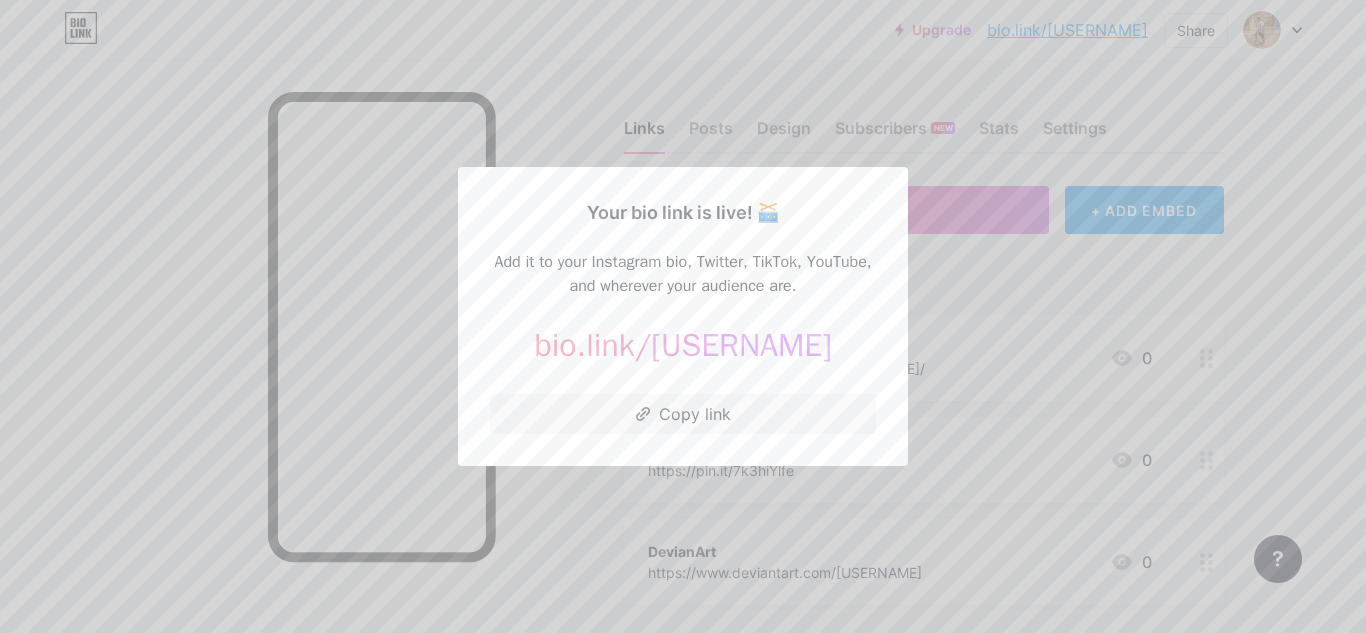 click at bounding box center [683, 316] 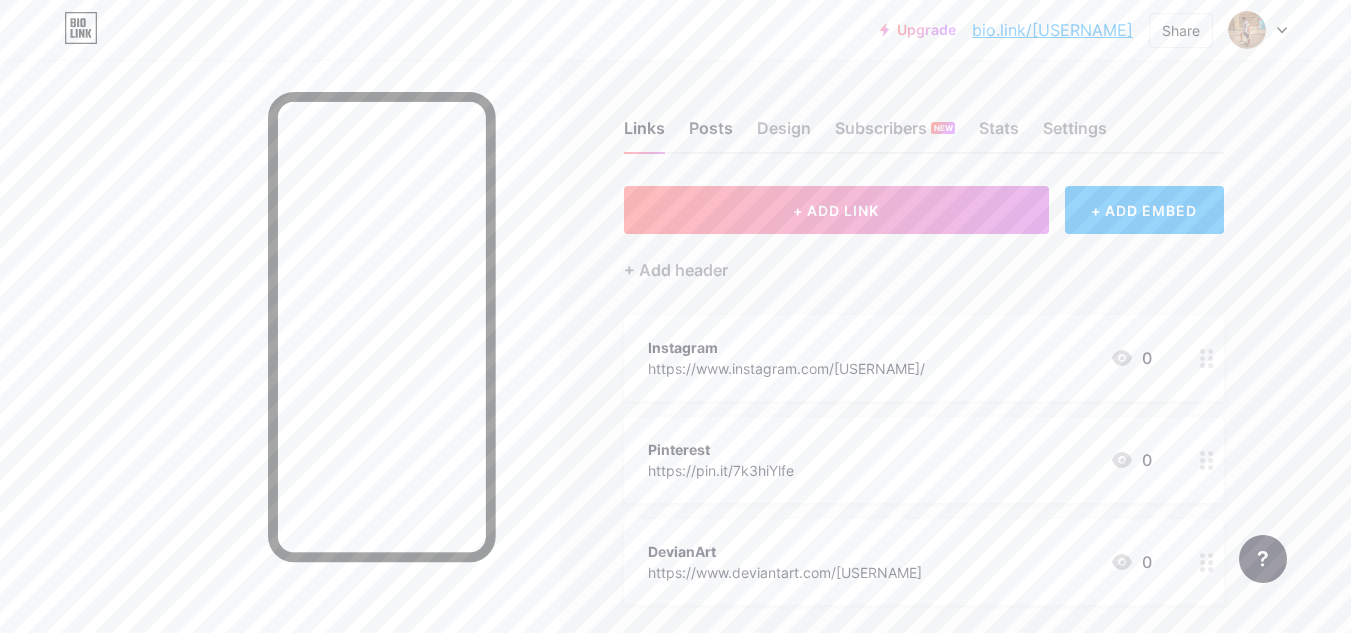 click on "Posts" at bounding box center (711, 134) 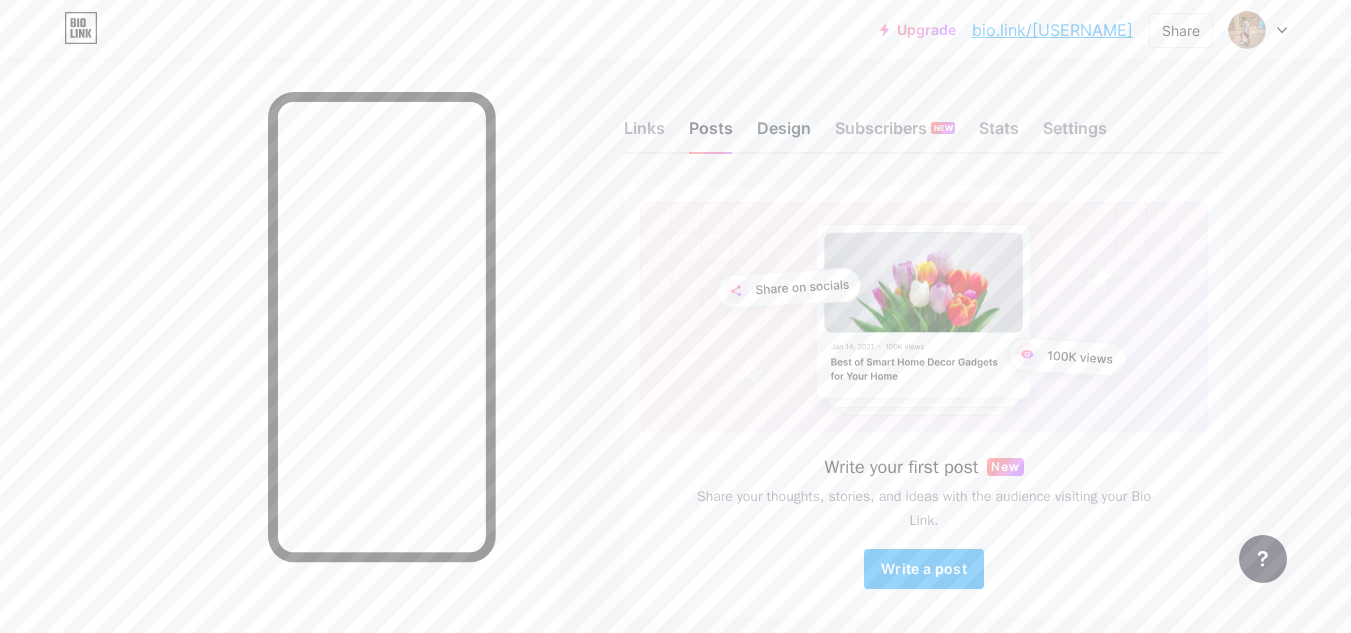 click on "Design" at bounding box center [784, 134] 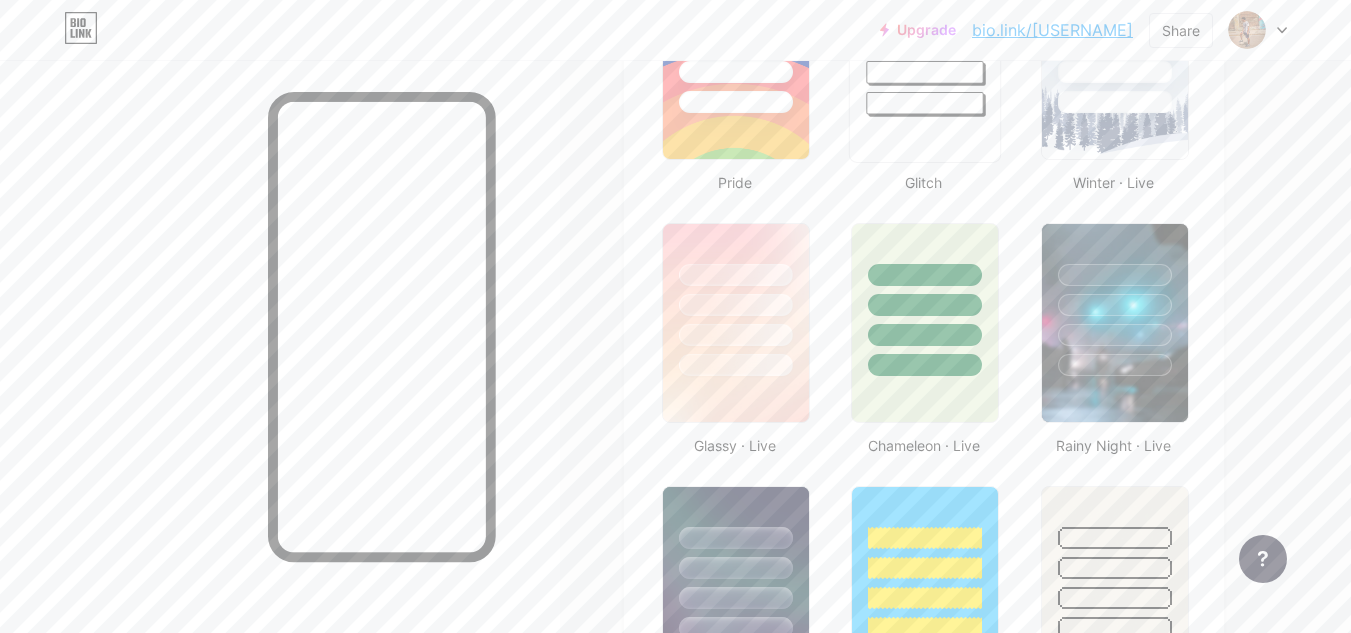 scroll, scrollTop: 800, scrollLeft: 0, axis: vertical 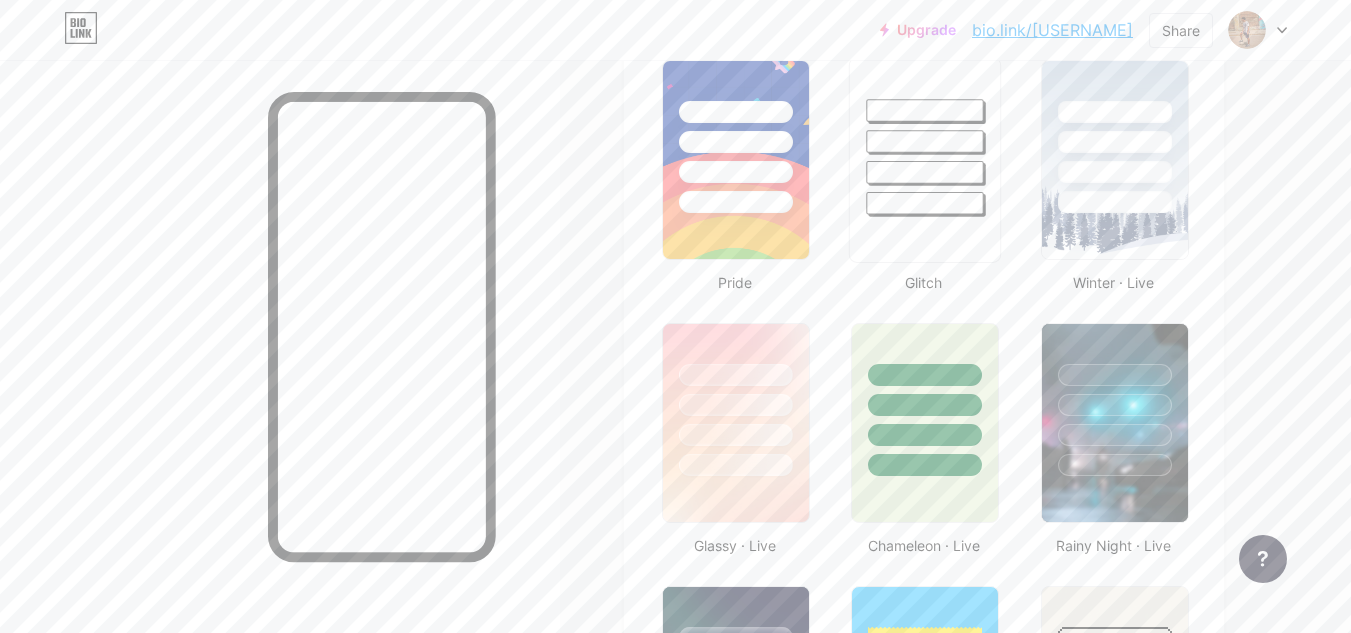 click at bounding box center [925, 160] 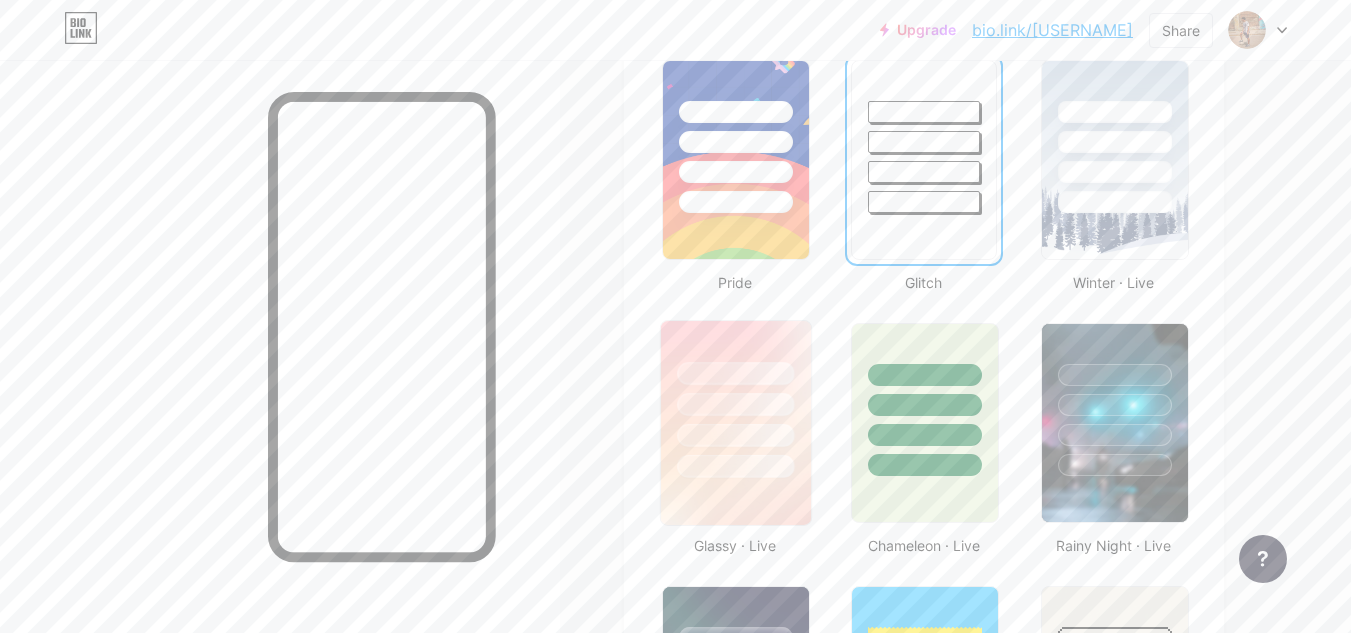 click at bounding box center [735, 404] 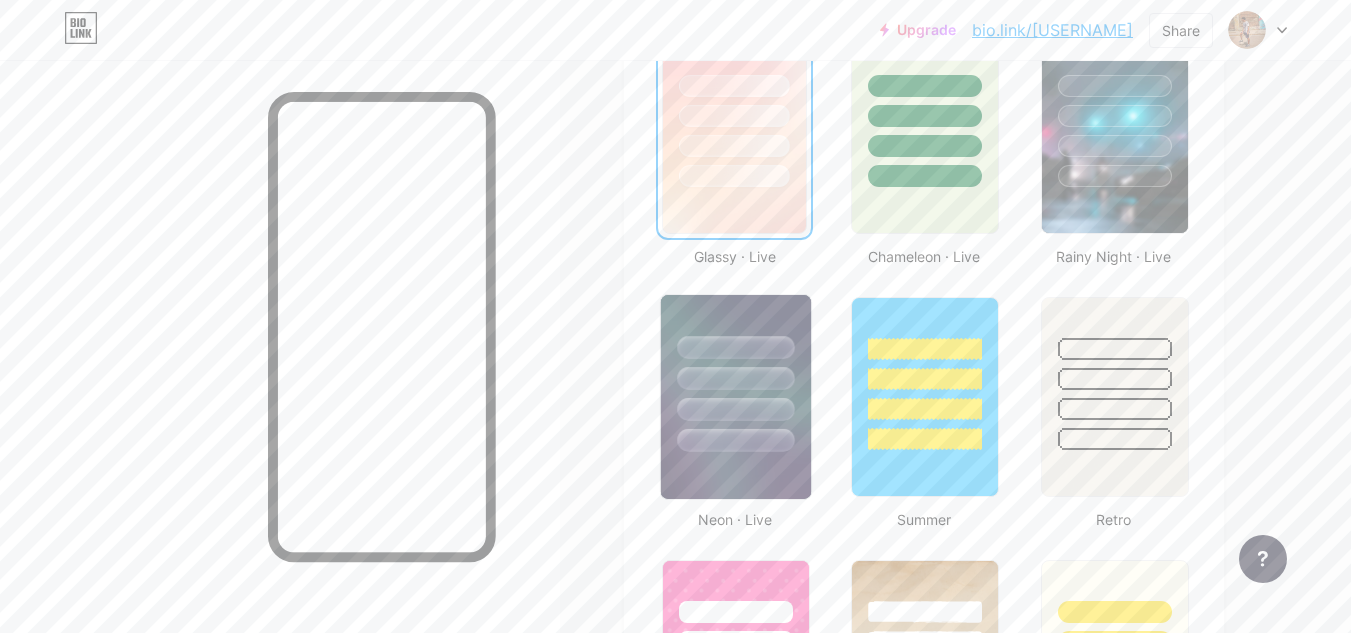 scroll, scrollTop: 1100, scrollLeft: 0, axis: vertical 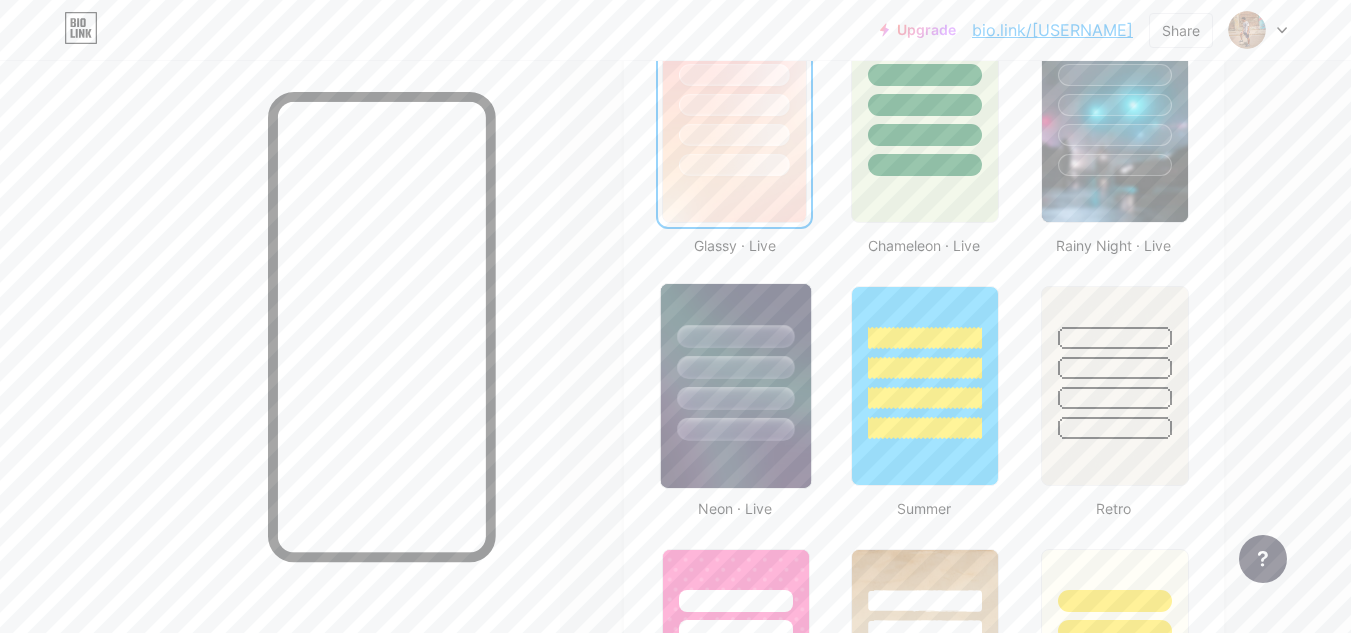 click at bounding box center [735, 367] 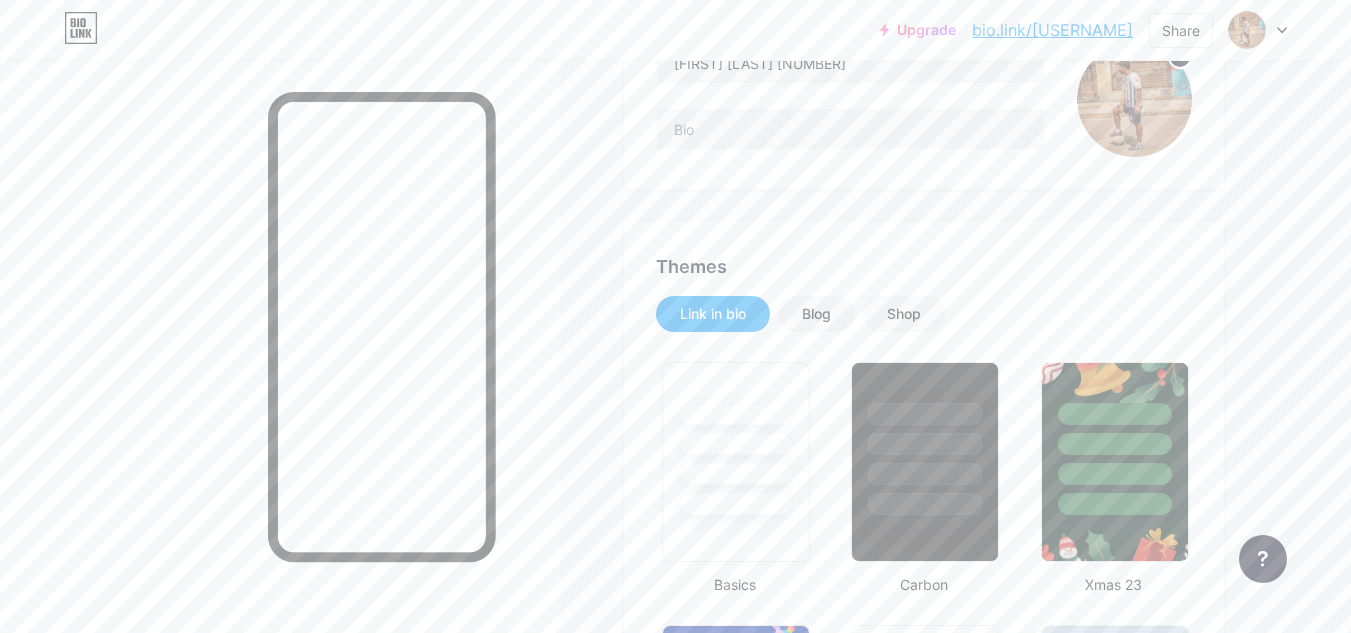 scroll, scrollTop: 200, scrollLeft: 0, axis: vertical 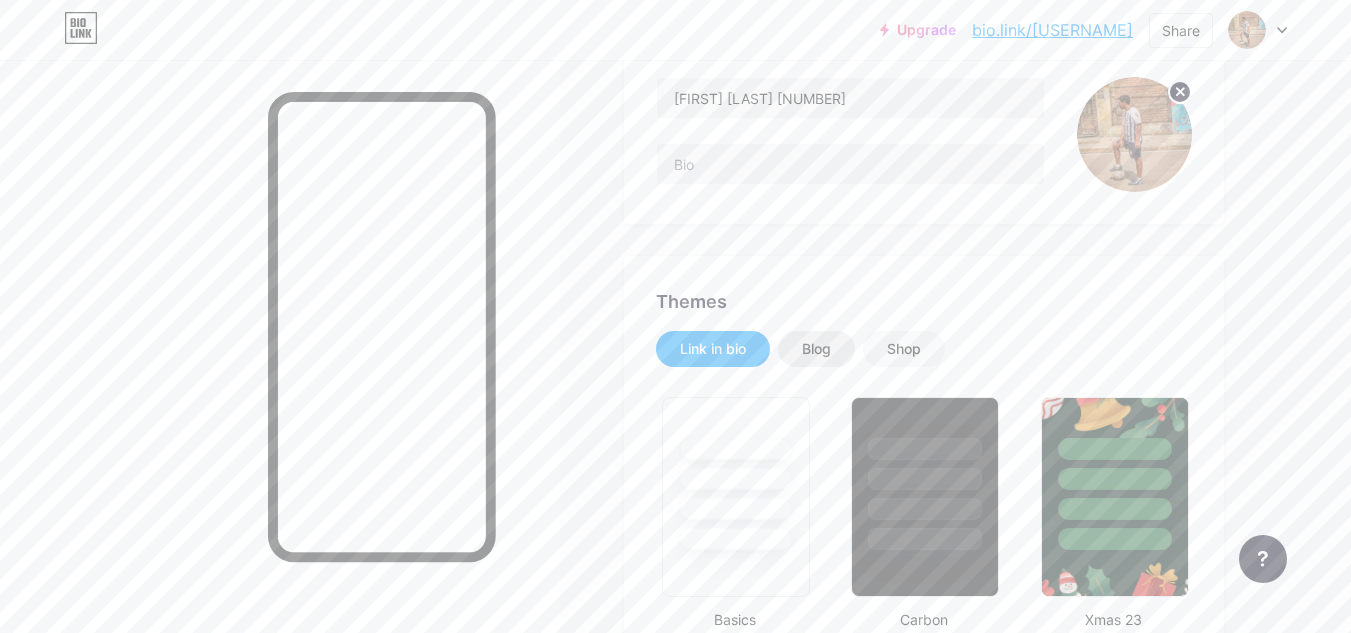 click on "Blog" at bounding box center [816, 349] 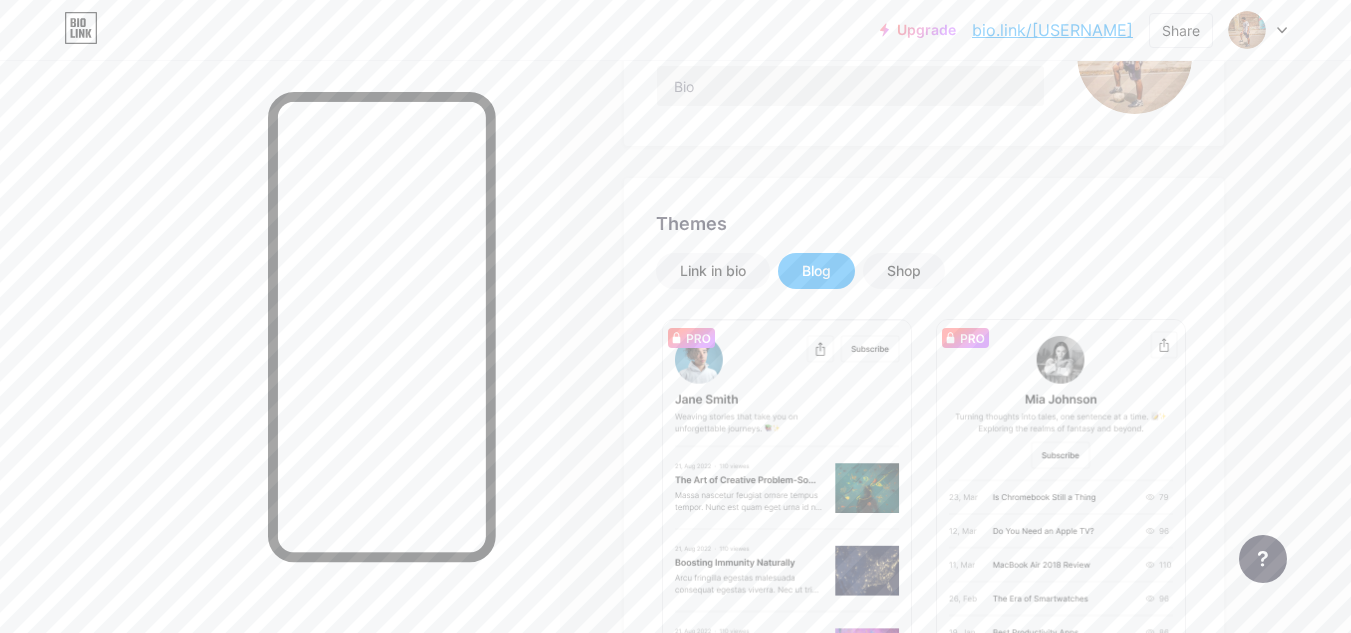scroll, scrollTop: 400, scrollLeft: 0, axis: vertical 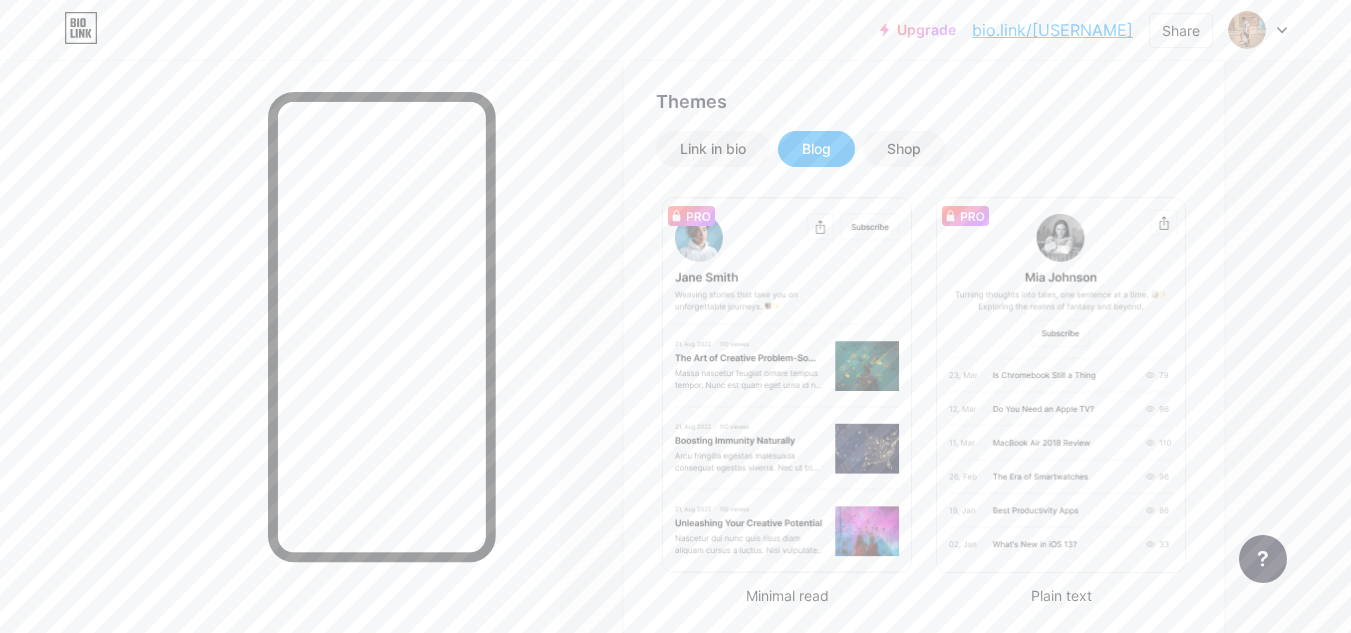 click on "Themes   Link in bio   Blog   Shop         Minimal read               Plain text               Newsletter                   Changes saved" at bounding box center (924, 566) 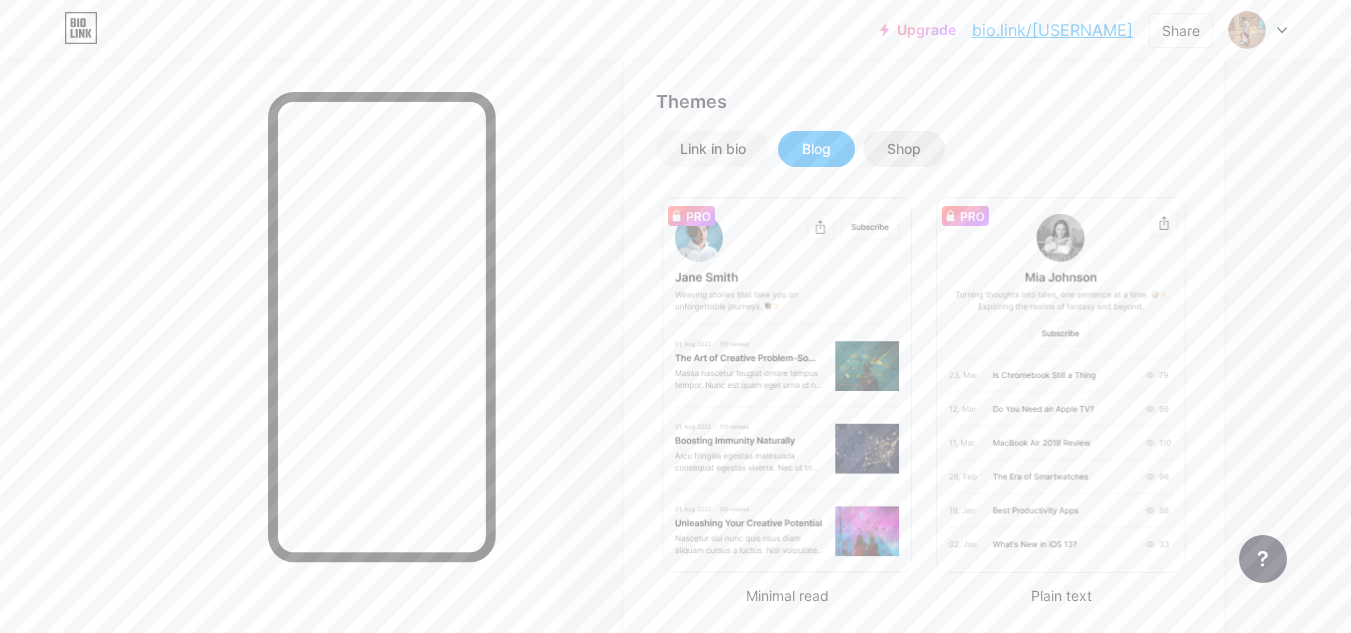 click on "Shop" at bounding box center [904, 149] 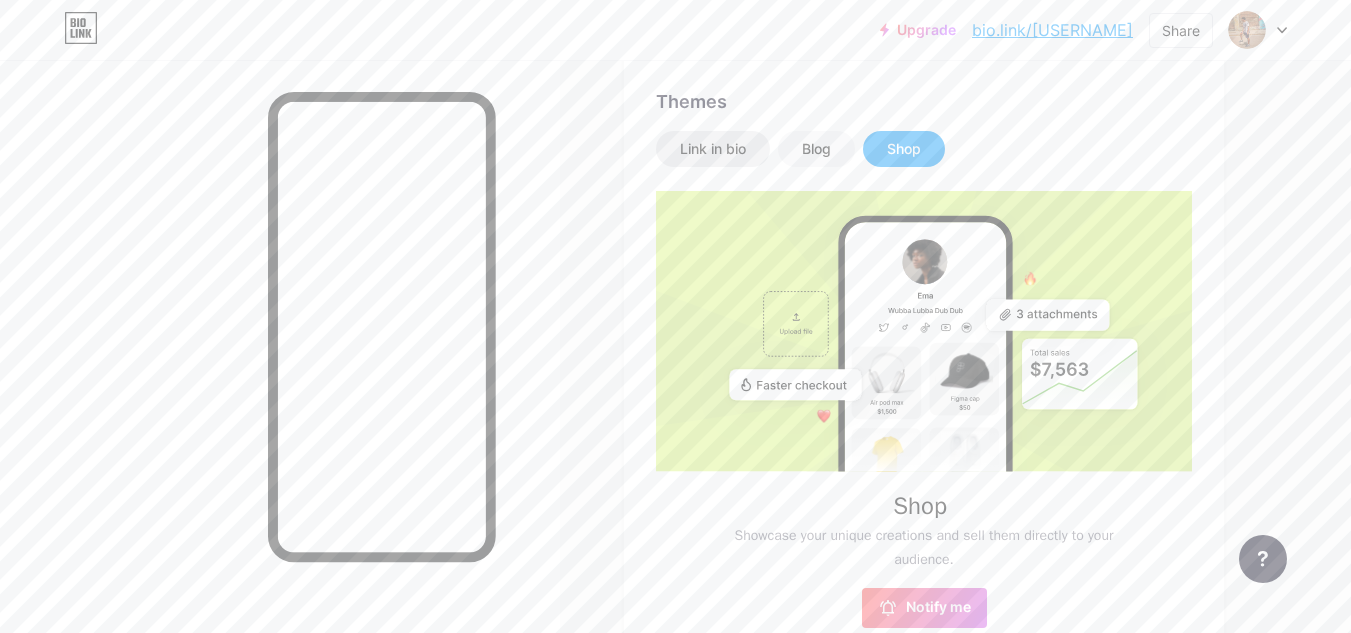 click on "Link in bio" at bounding box center (713, 149) 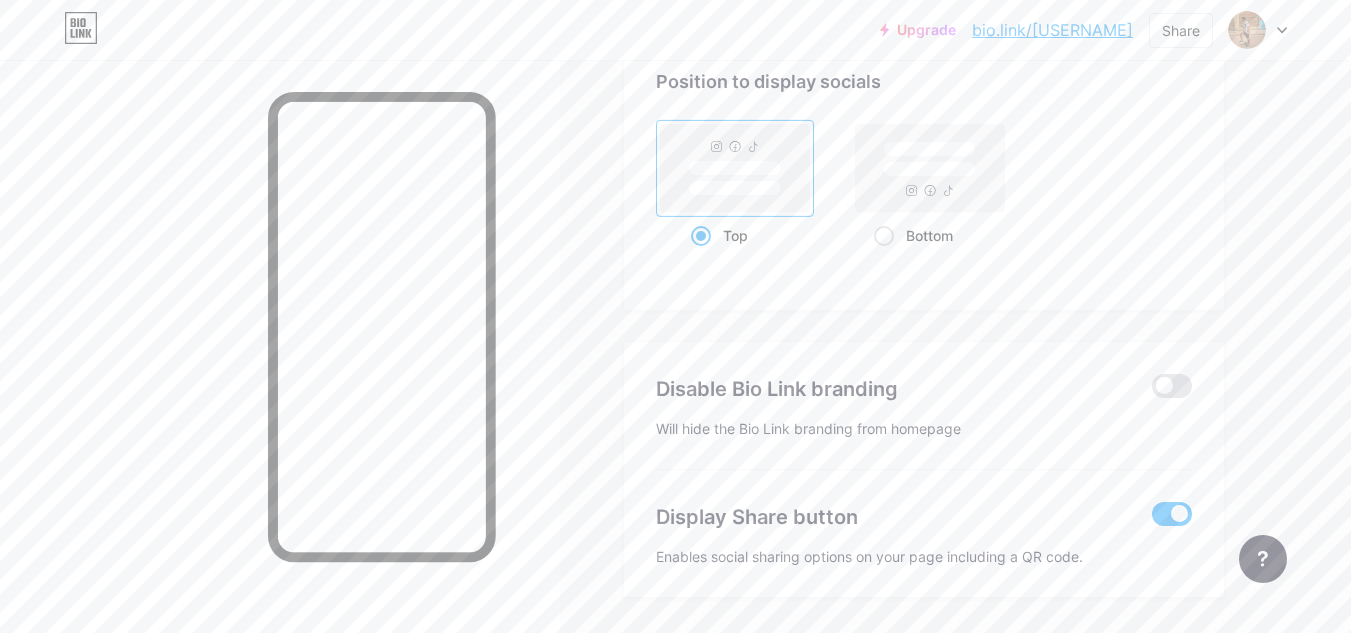 scroll, scrollTop: 2664, scrollLeft: 0, axis: vertical 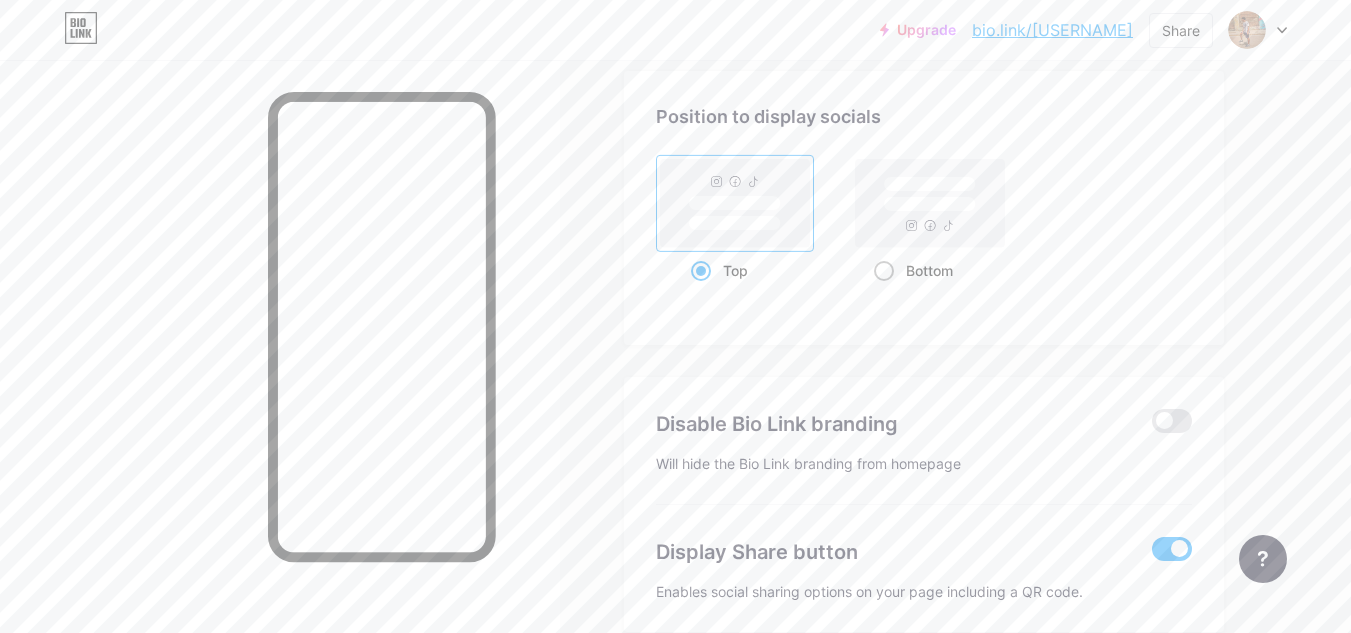 click at bounding box center [884, 271] 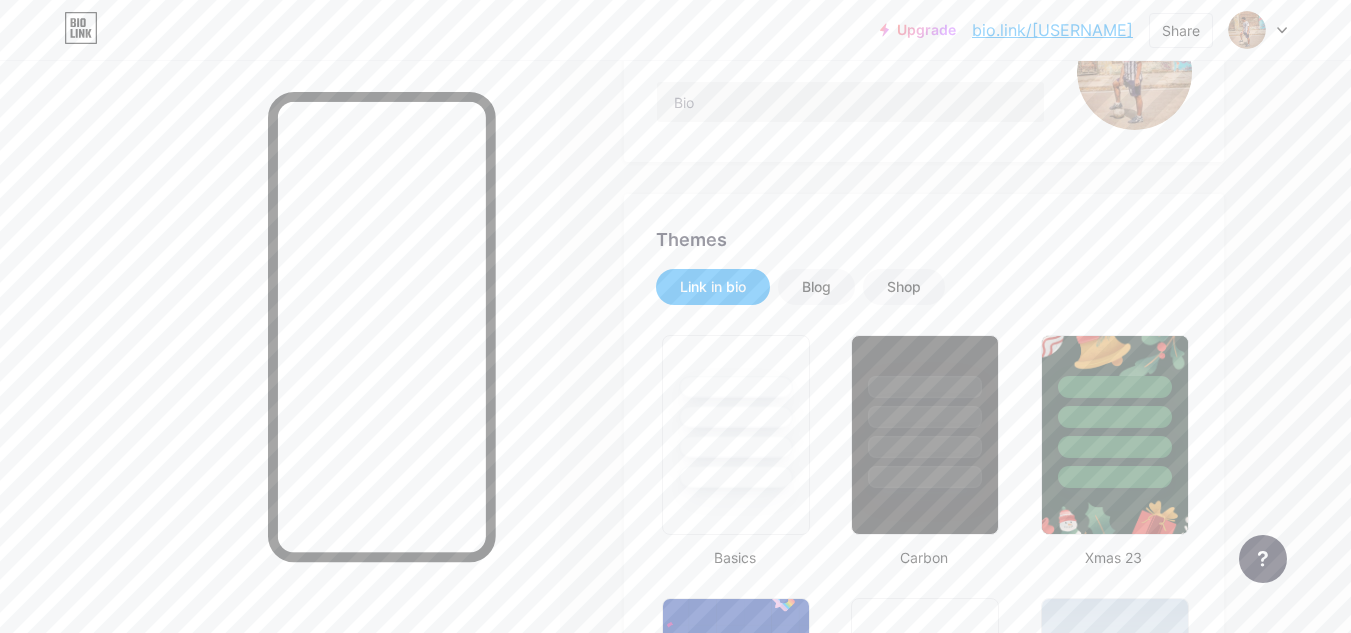 scroll, scrollTop: 0, scrollLeft: 0, axis: both 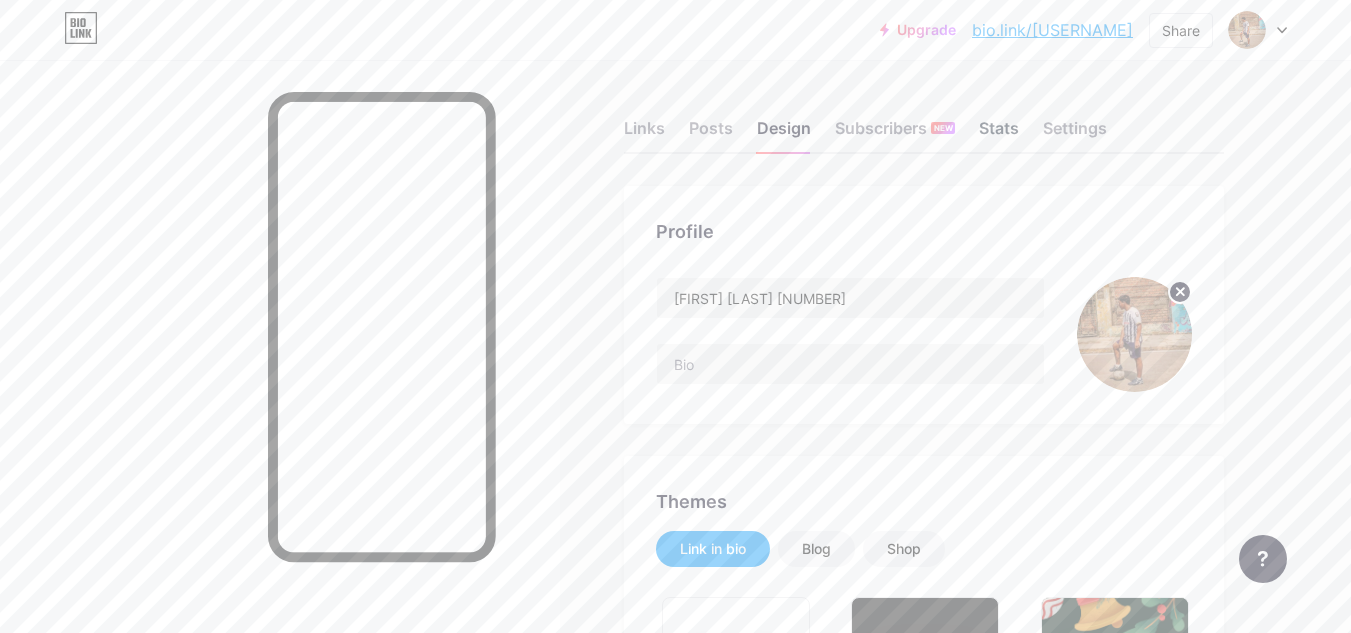 click on "Stats" at bounding box center (999, 134) 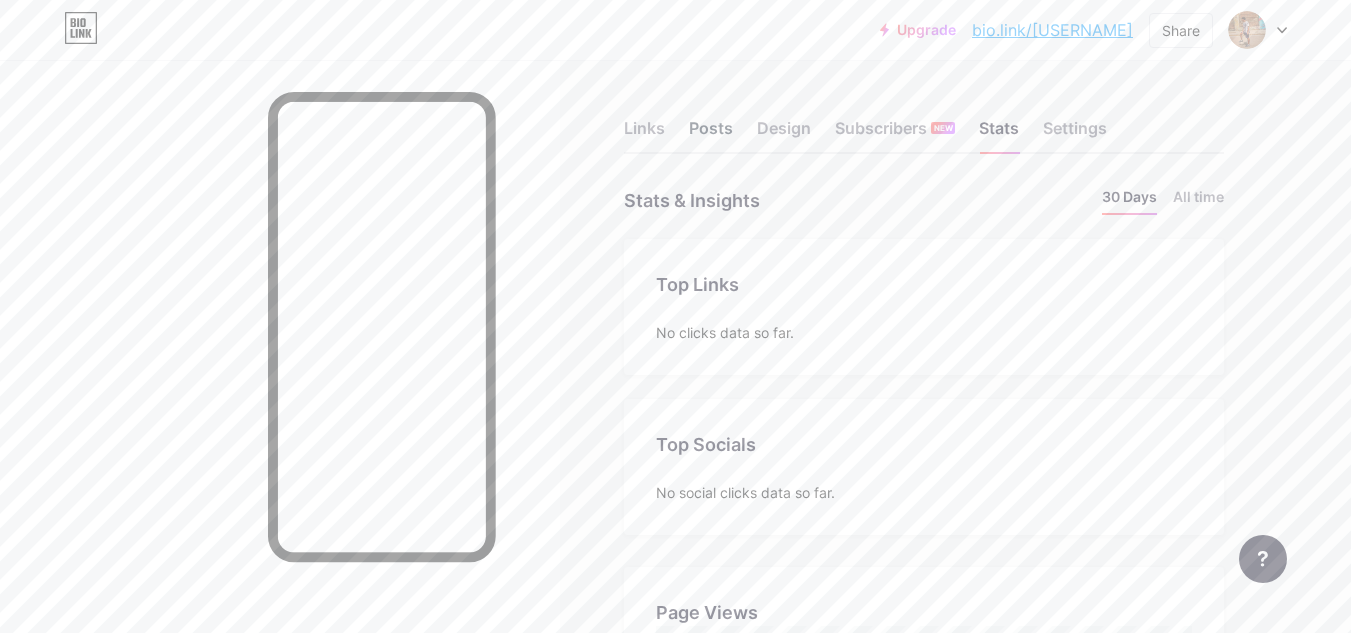scroll, scrollTop: 999367, scrollLeft: 998649, axis: both 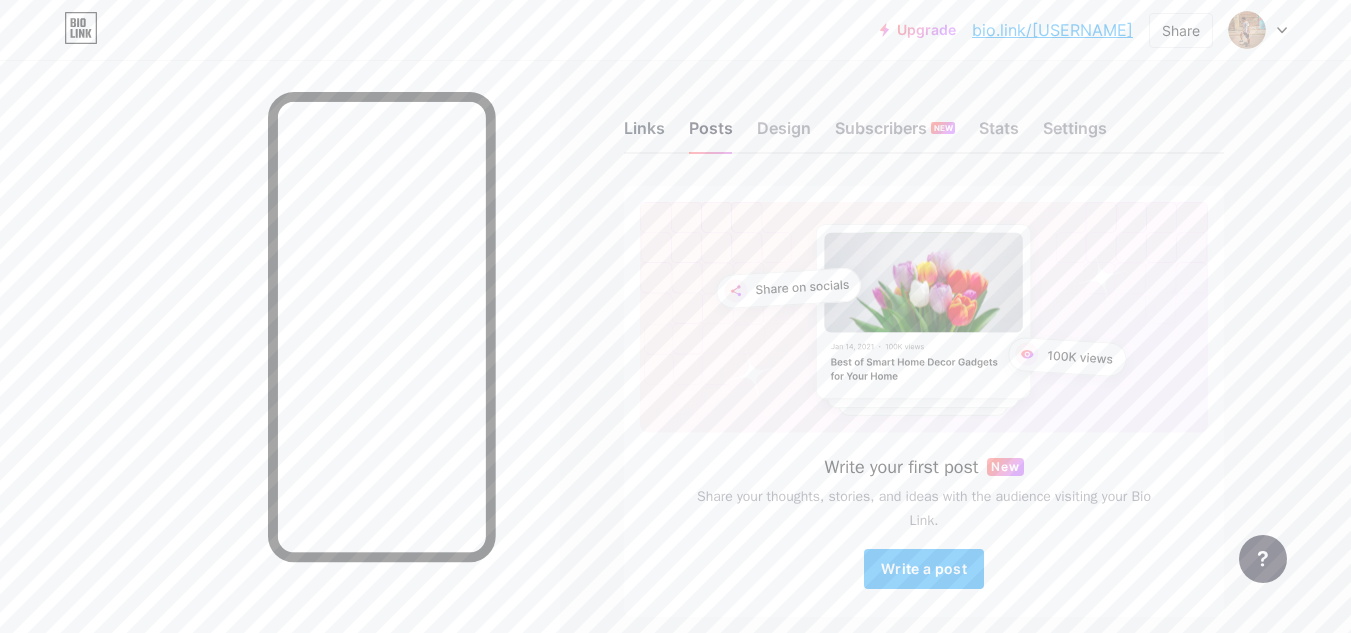 click on "Links" at bounding box center (644, 134) 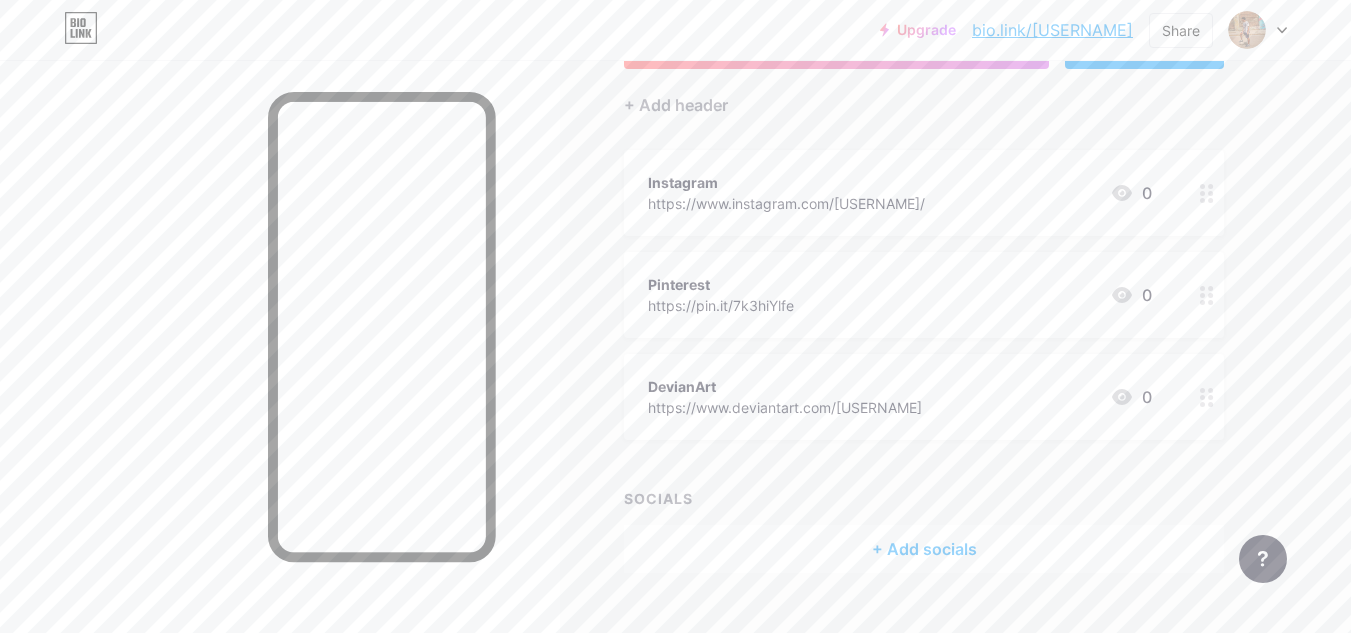 scroll, scrollTop: 204, scrollLeft: 0, axis: vertical 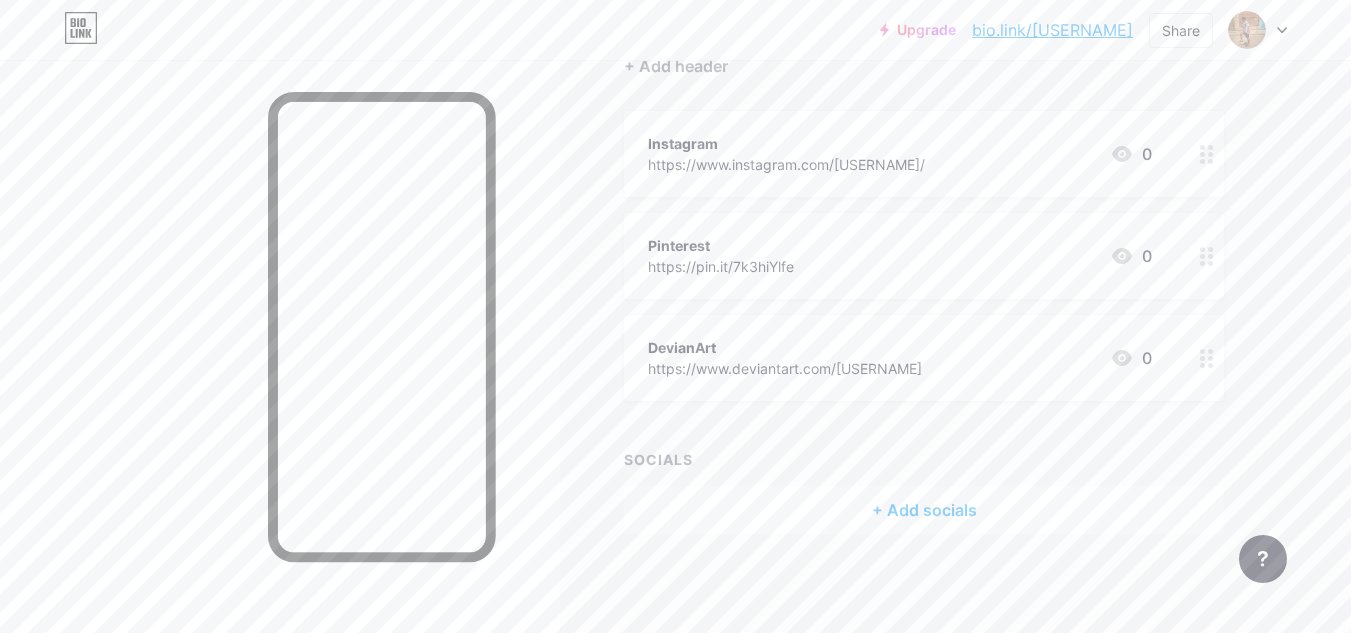 click on "+ Add socials" at bounding box center [924, 510] 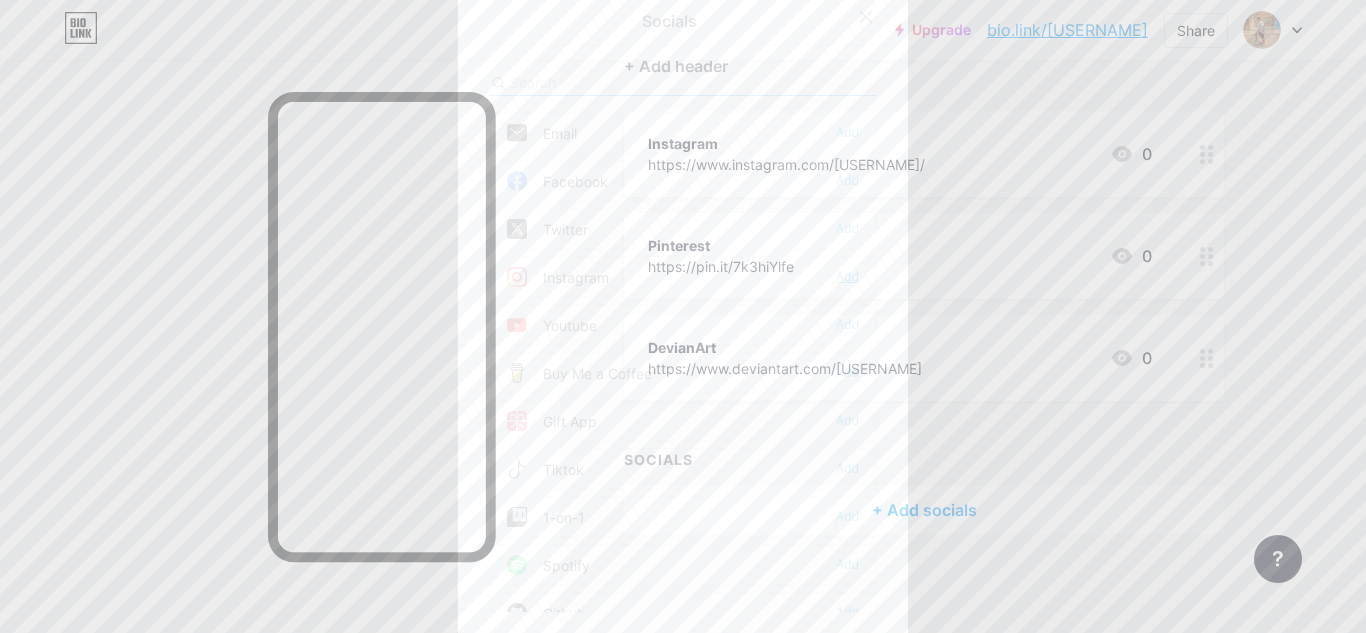 click on "Add" at bounding box center (847, 277) 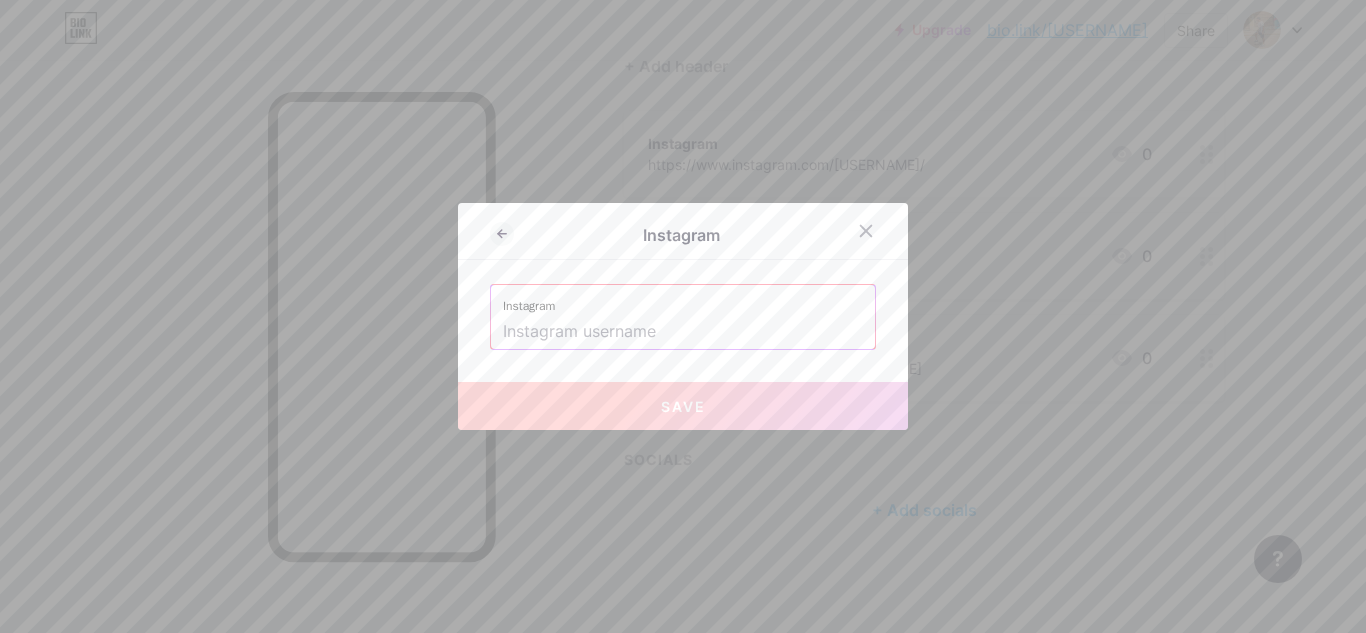 click at bounding box center [683, 332] 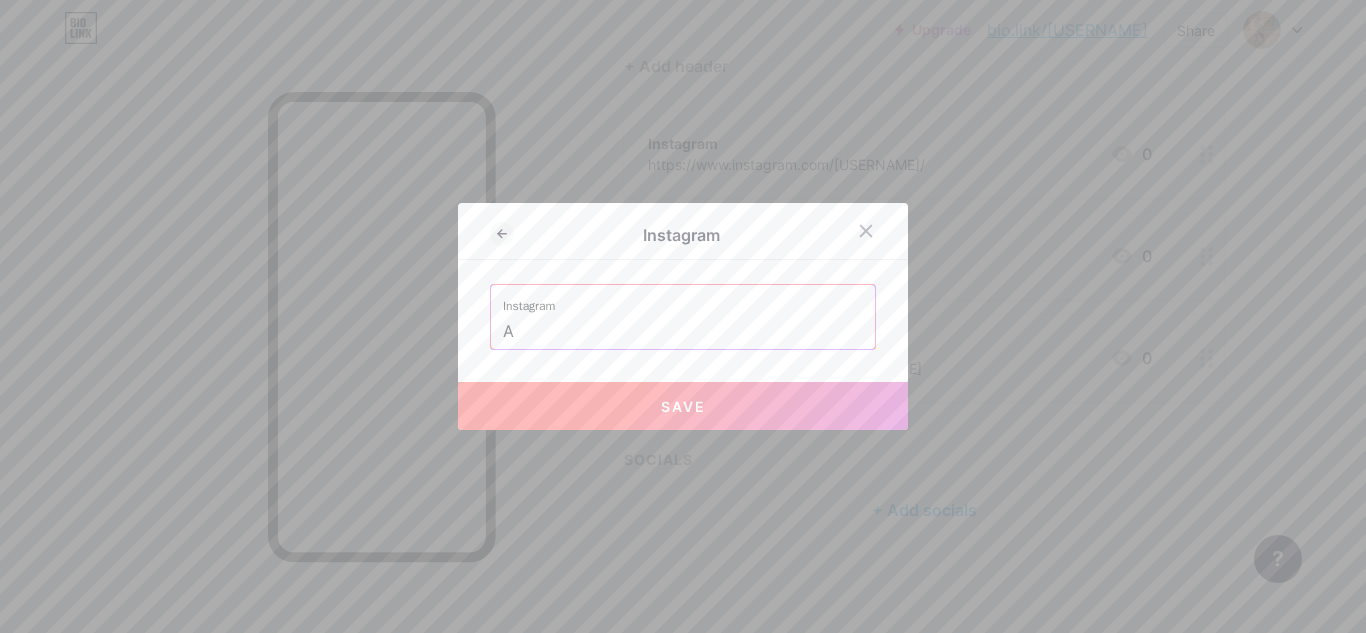 type 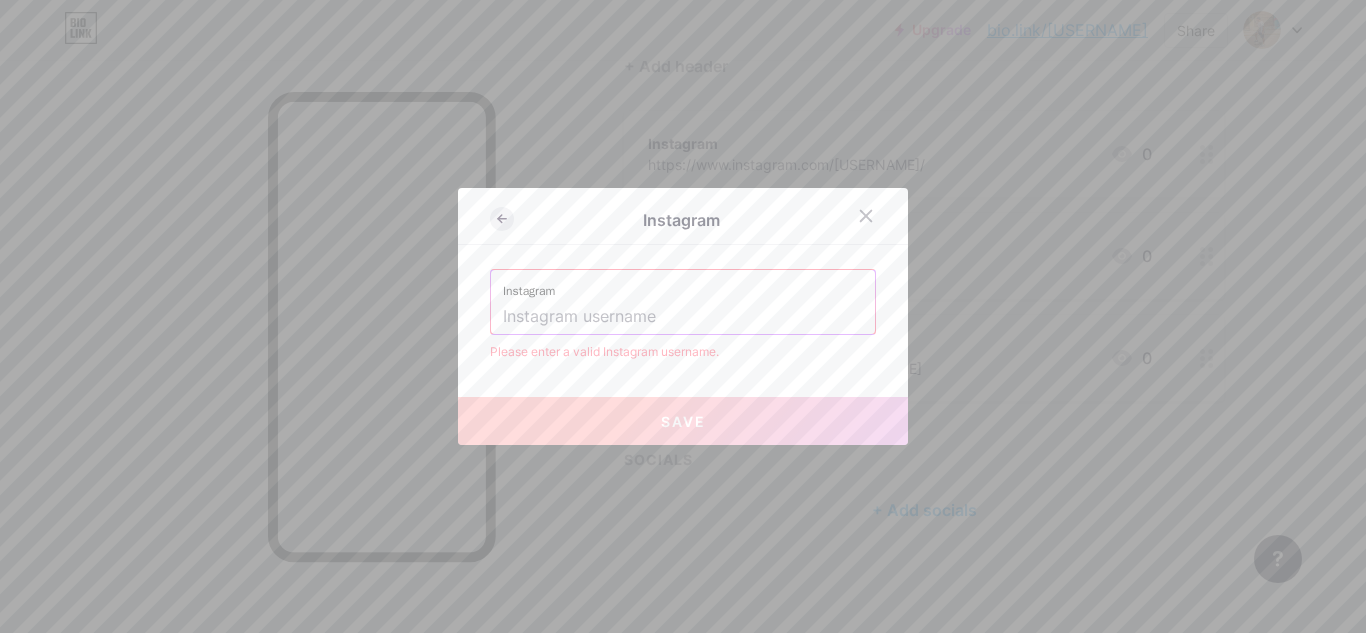 click 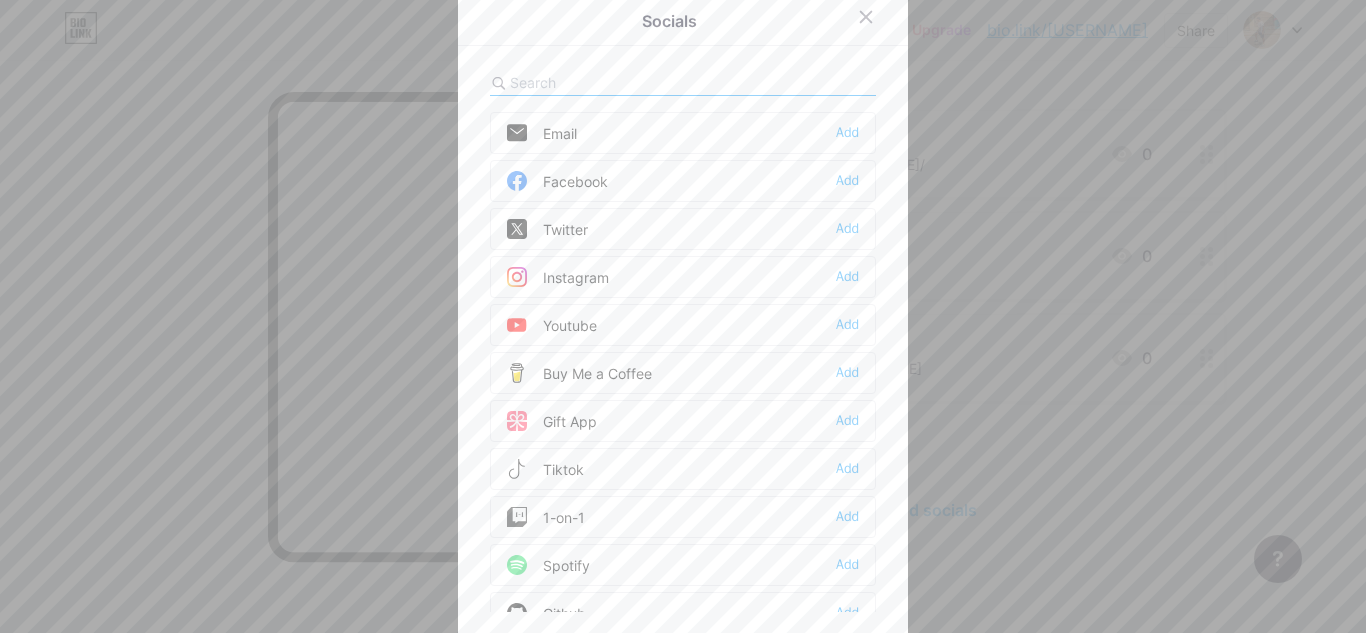 click on "Instagram
Add" at bounding box center (683, 277) 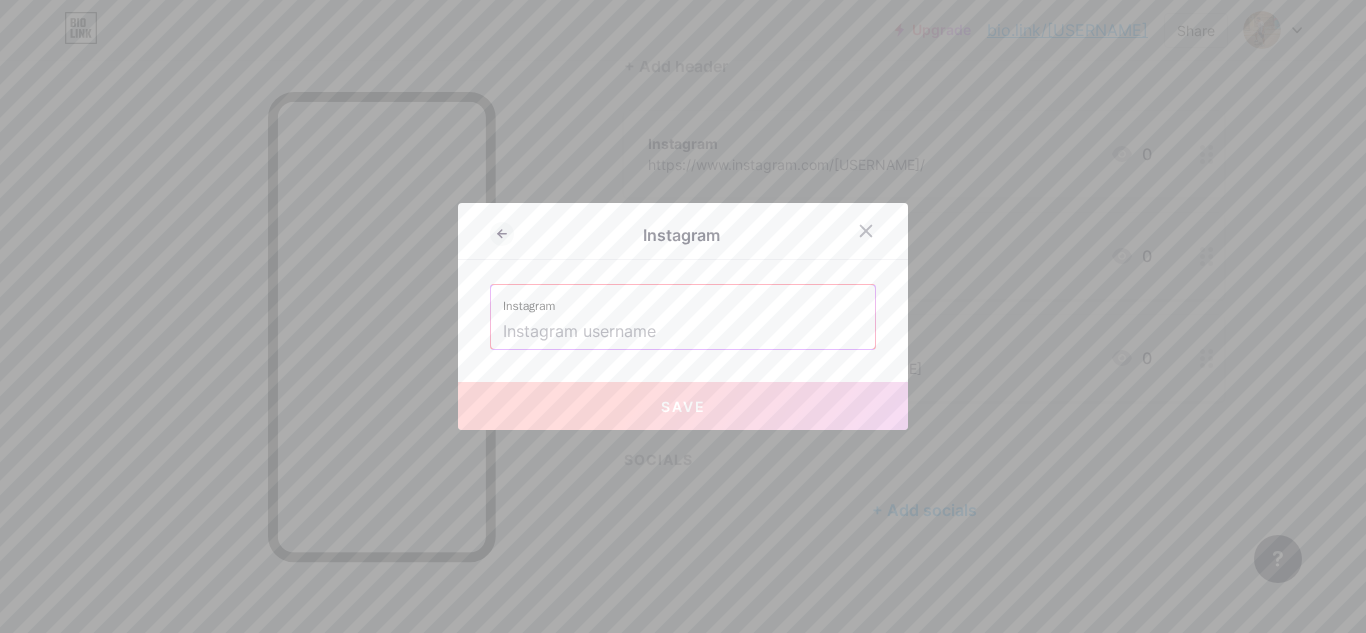 click at bounding box center (683, 332) 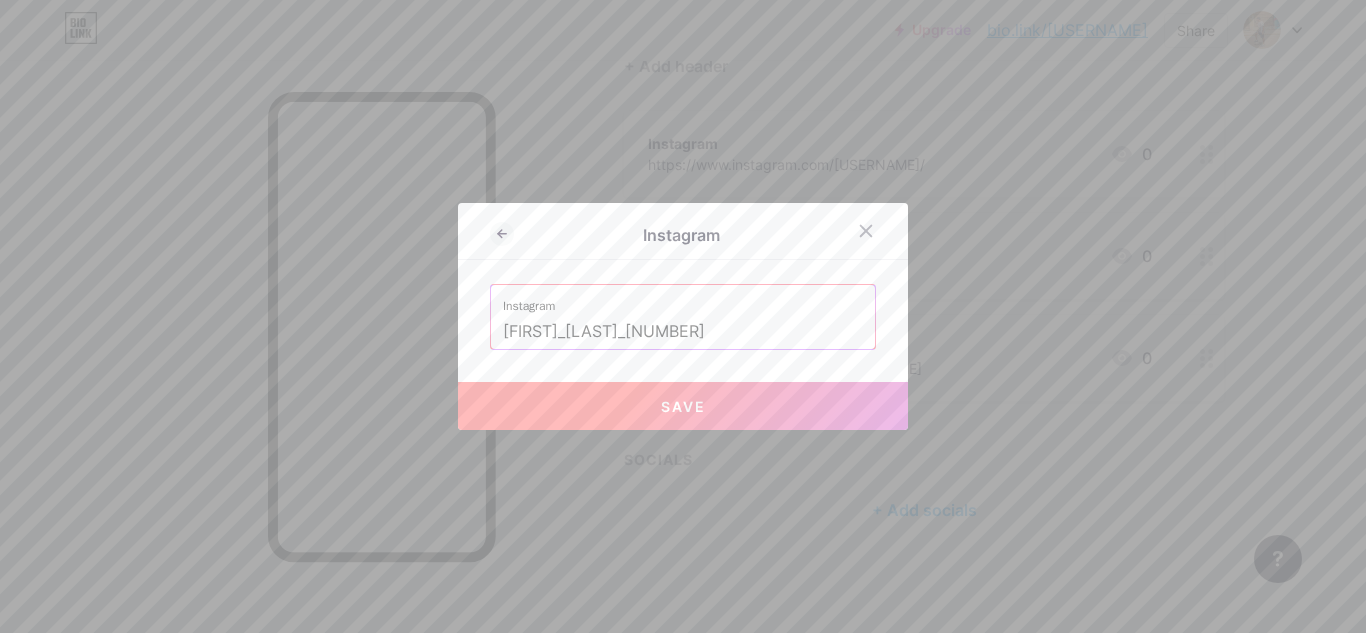 click on "Save" at bounding box center (683, 406) 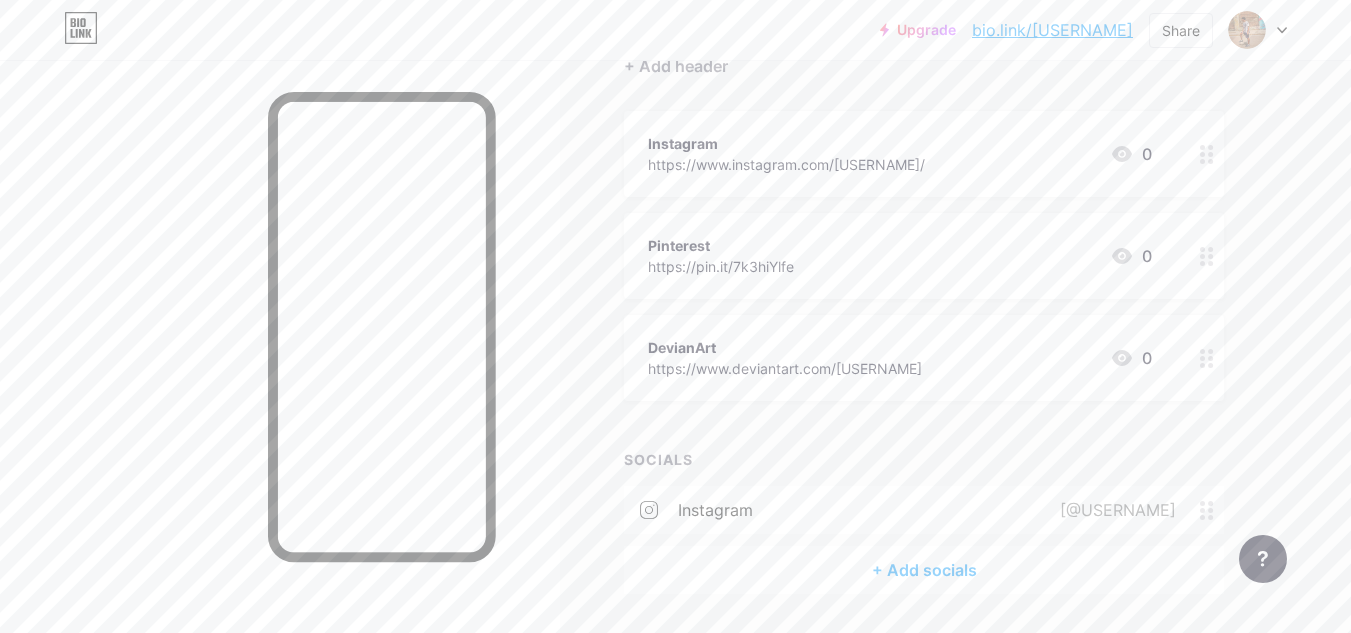 scroll, scrollTop: 264, scrollLeft: 0, axis: vertical 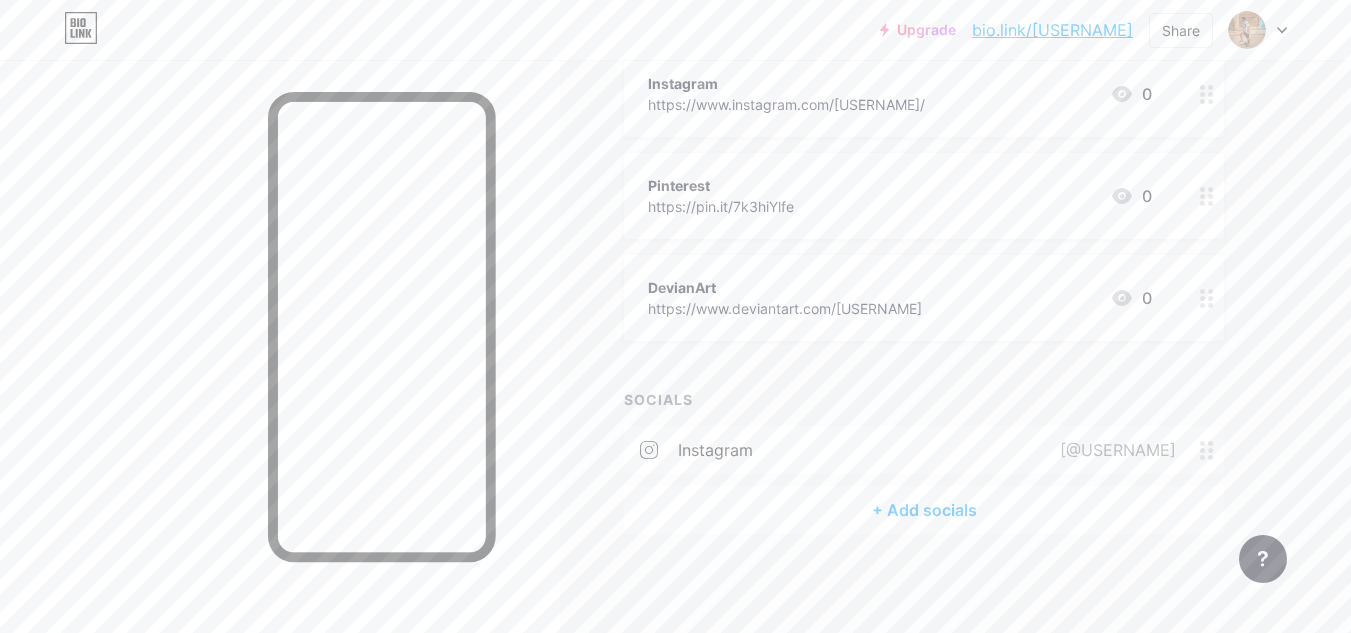 click on "instagram" at bounding box center (715, 450) 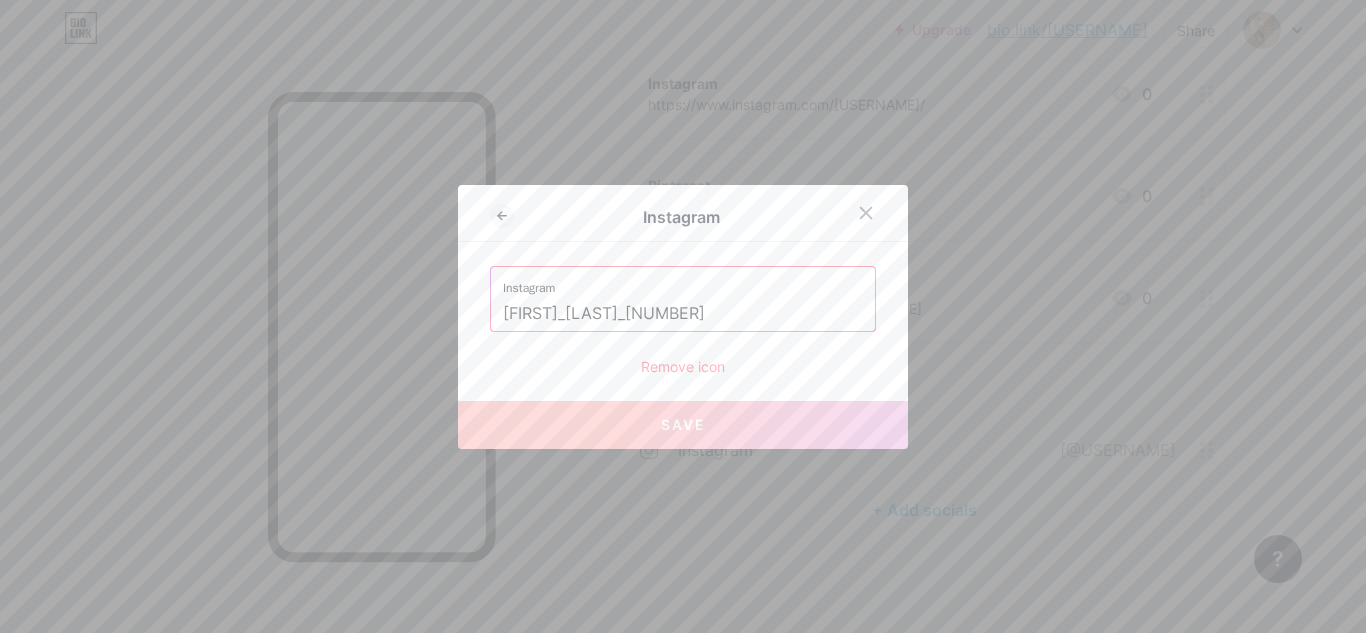 click at bounding box center [683, 316] 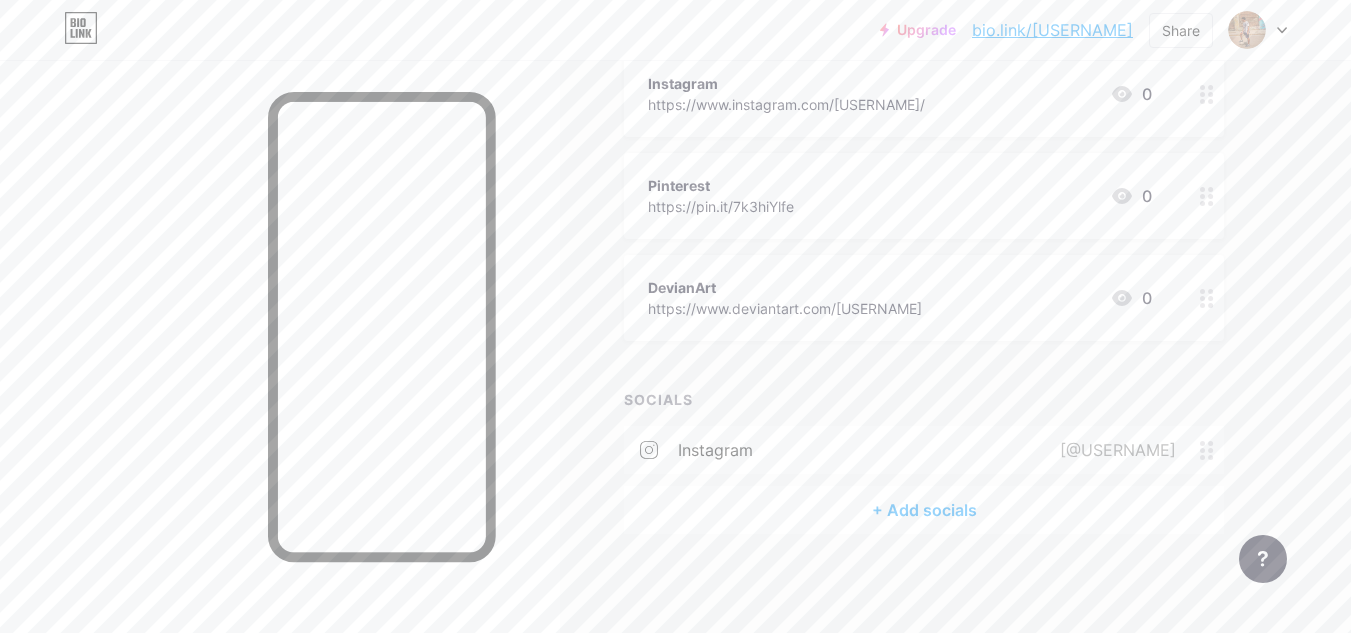 click 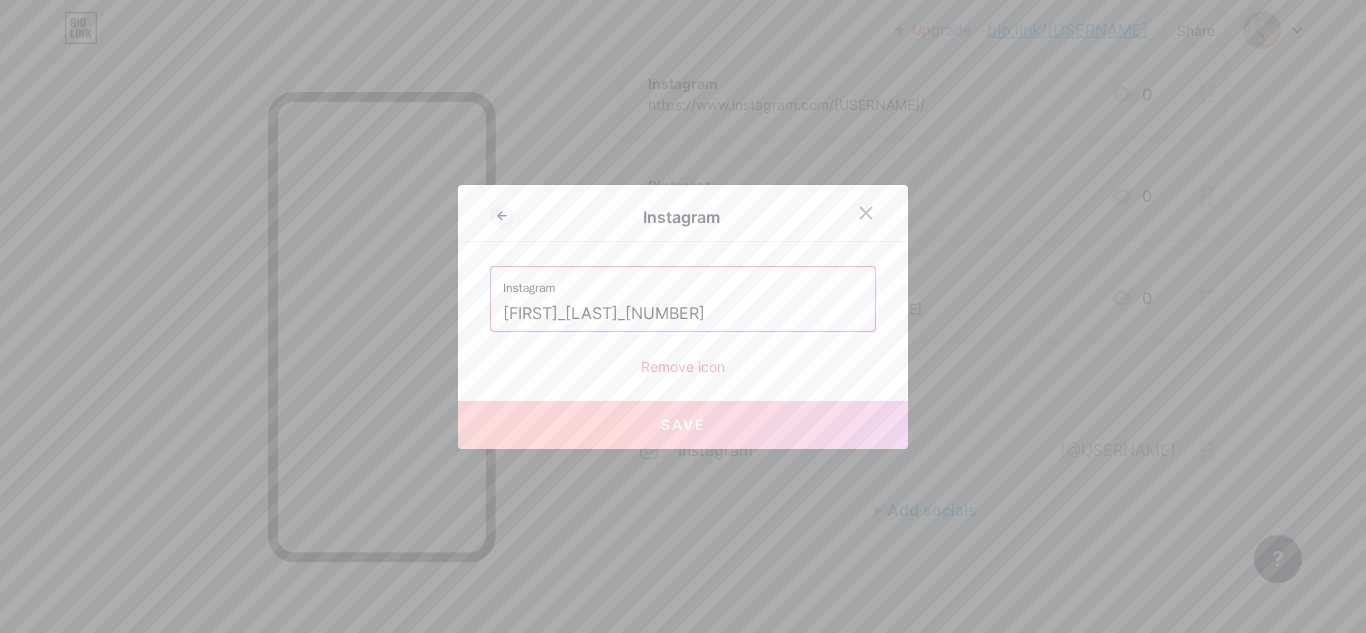 click on "Remove icon" at bounding box center [683, 366] 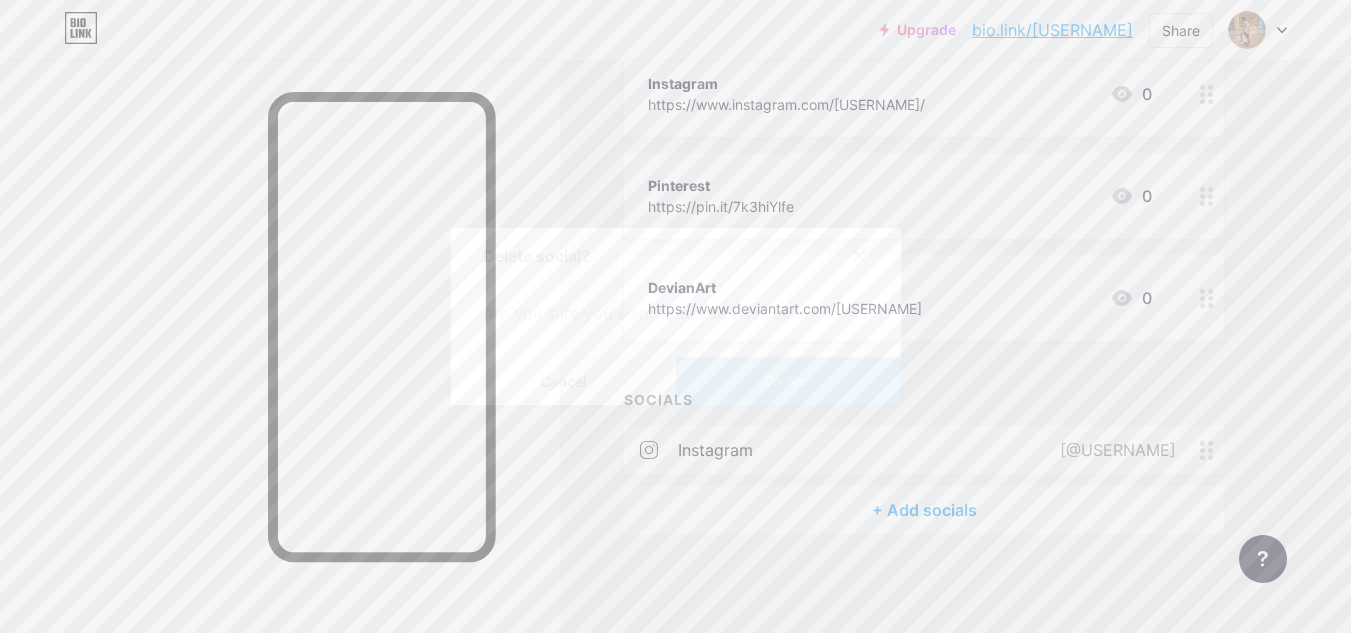 click on "Confirm" at bounding box center [787, 381] 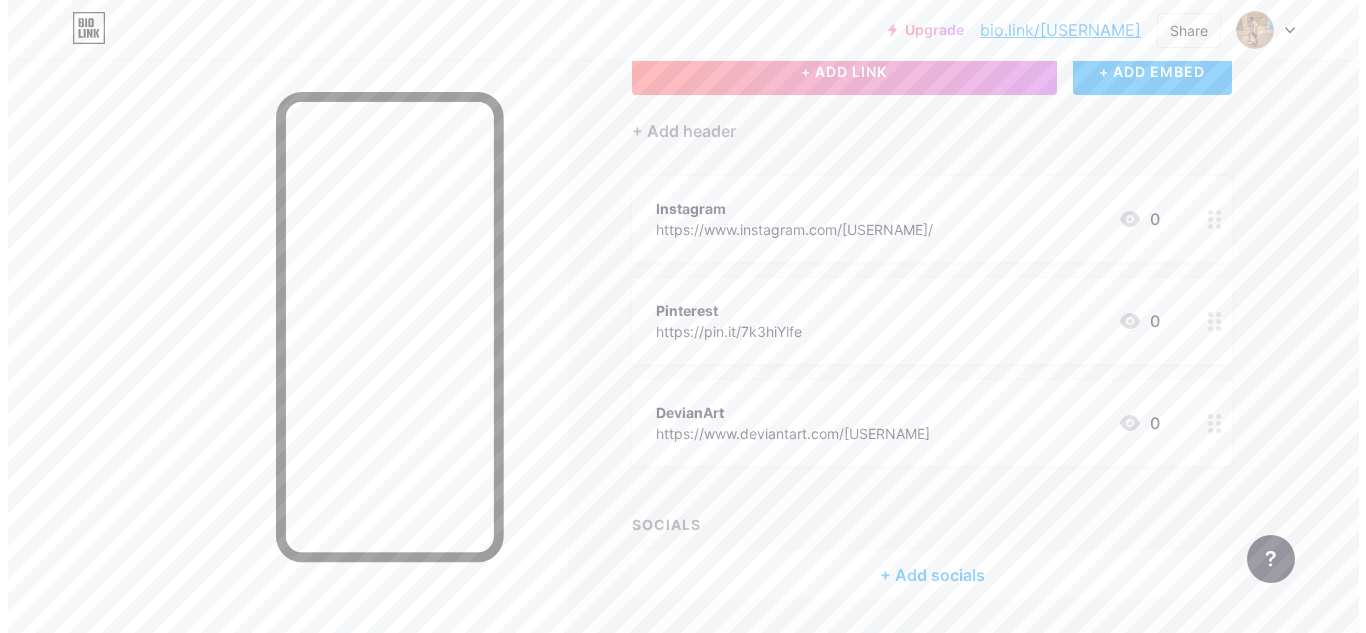 scroll, scrollTop: 104, scrollLeft: 0, axis: vertical 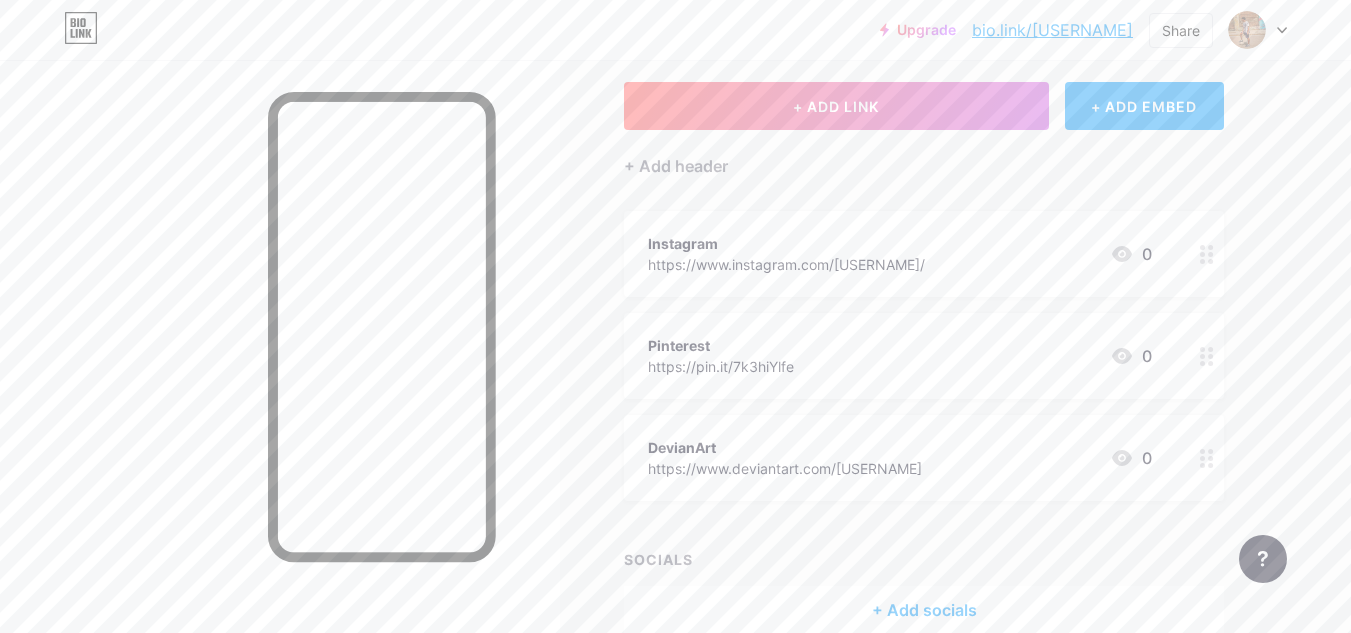 click on "Instagram
https://www.instagram.com/[USERNAME]/
[NUMBER]" at bounding box center (900, 254) 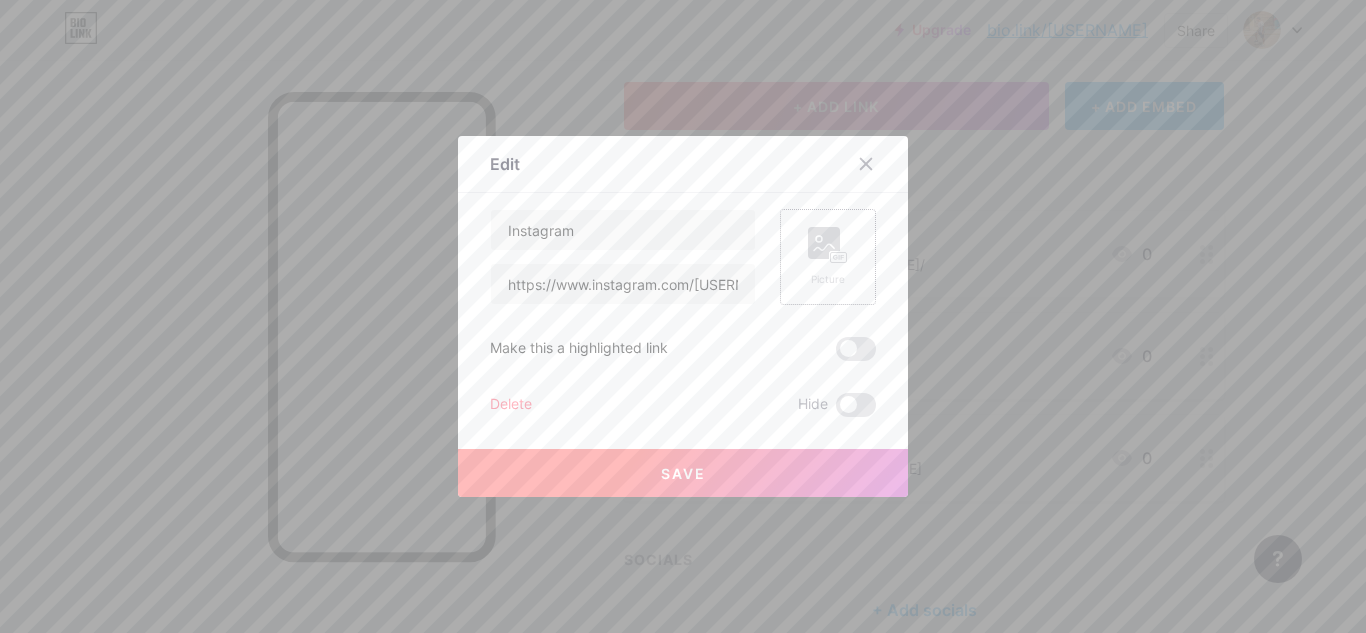 click 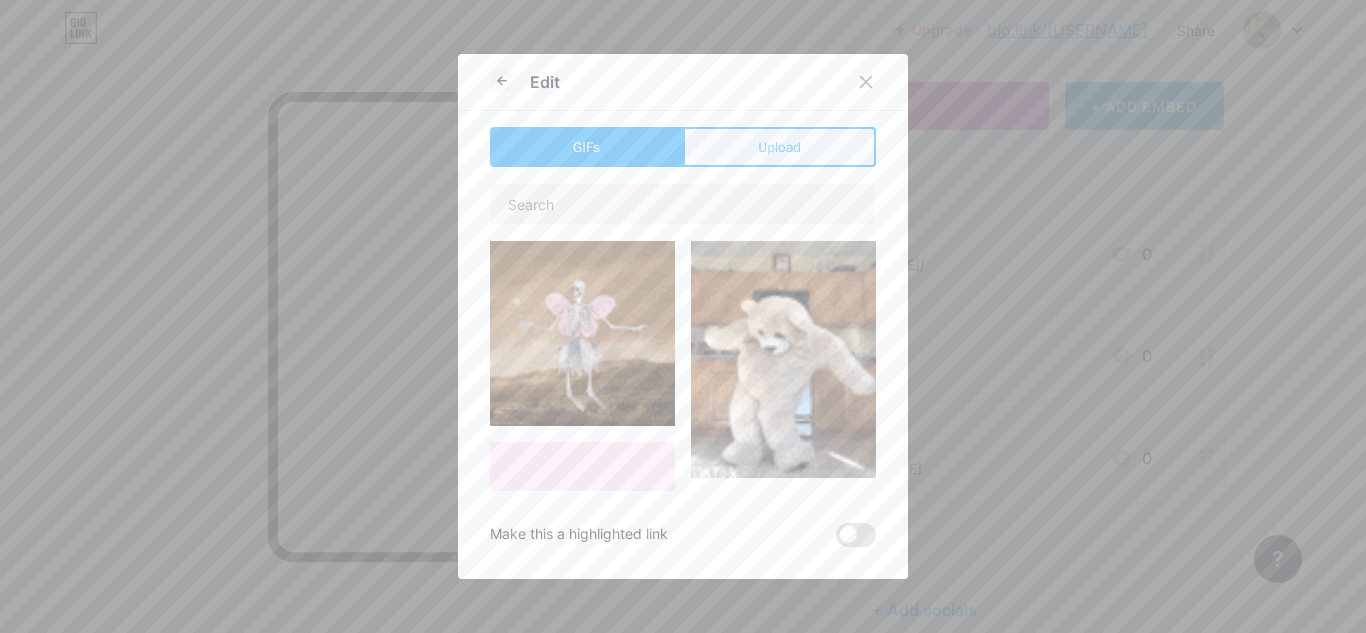 click on "Upload" at bounding box center (779, 147) 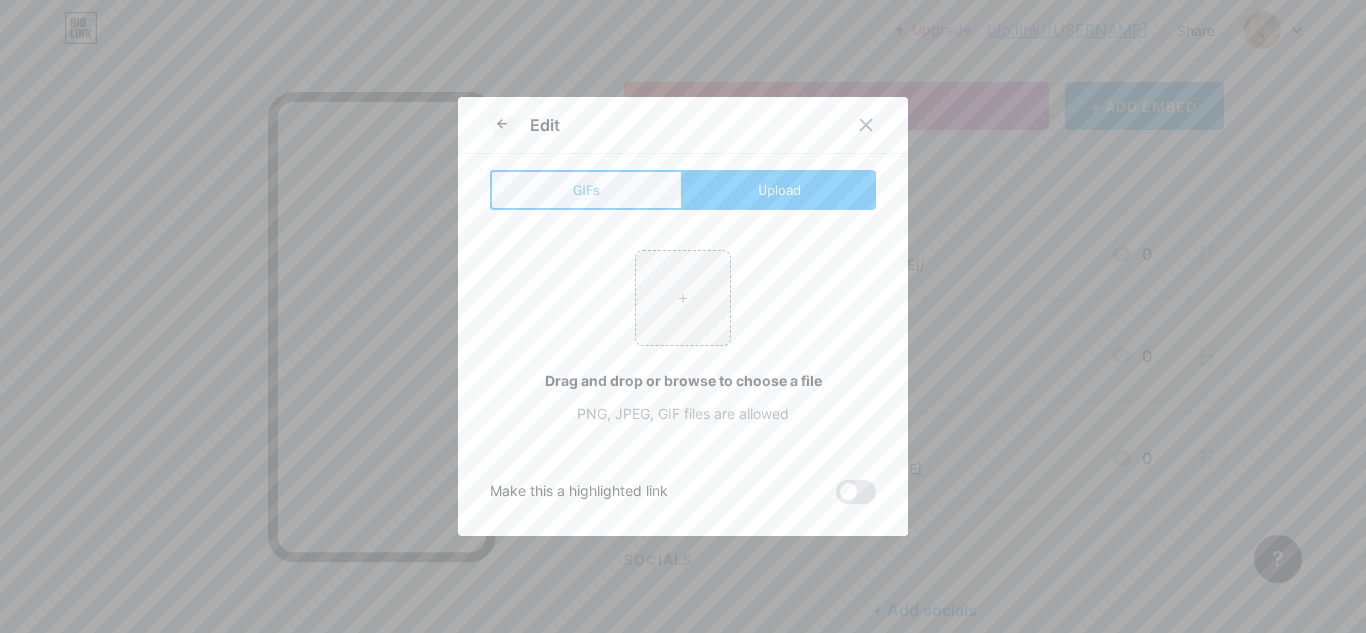 click on "GIFs" at bounding box center (586, 190) 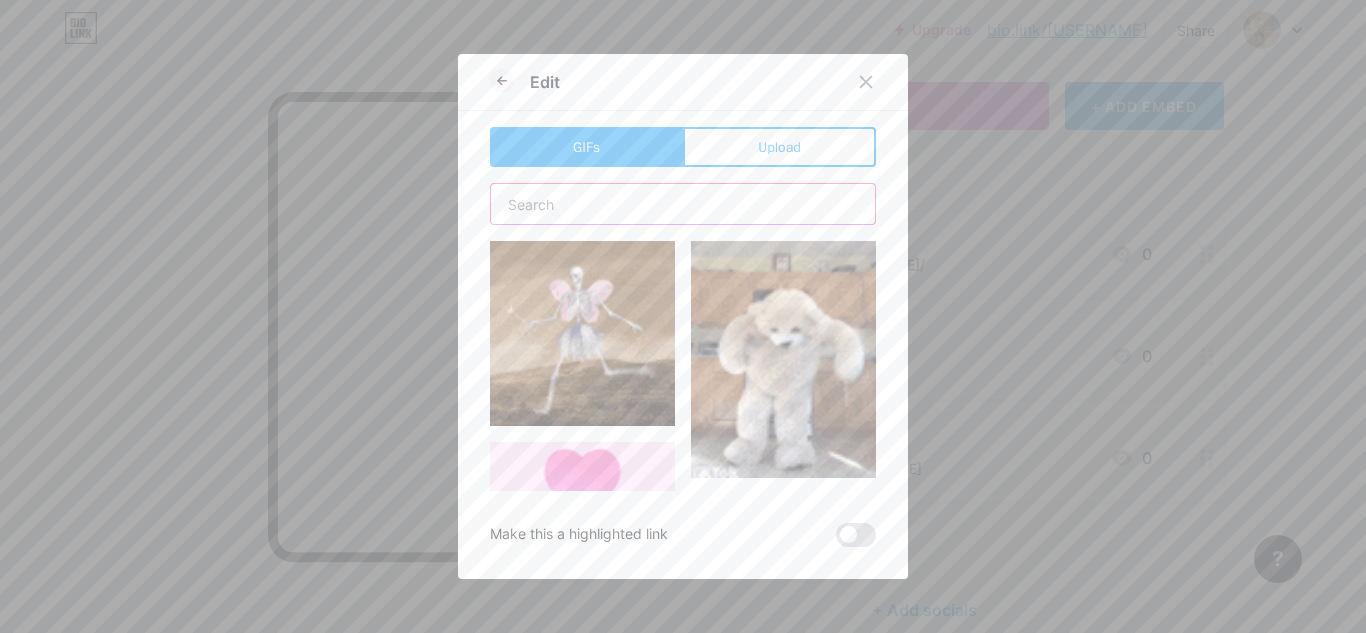 click at bounding box center (683, 204) 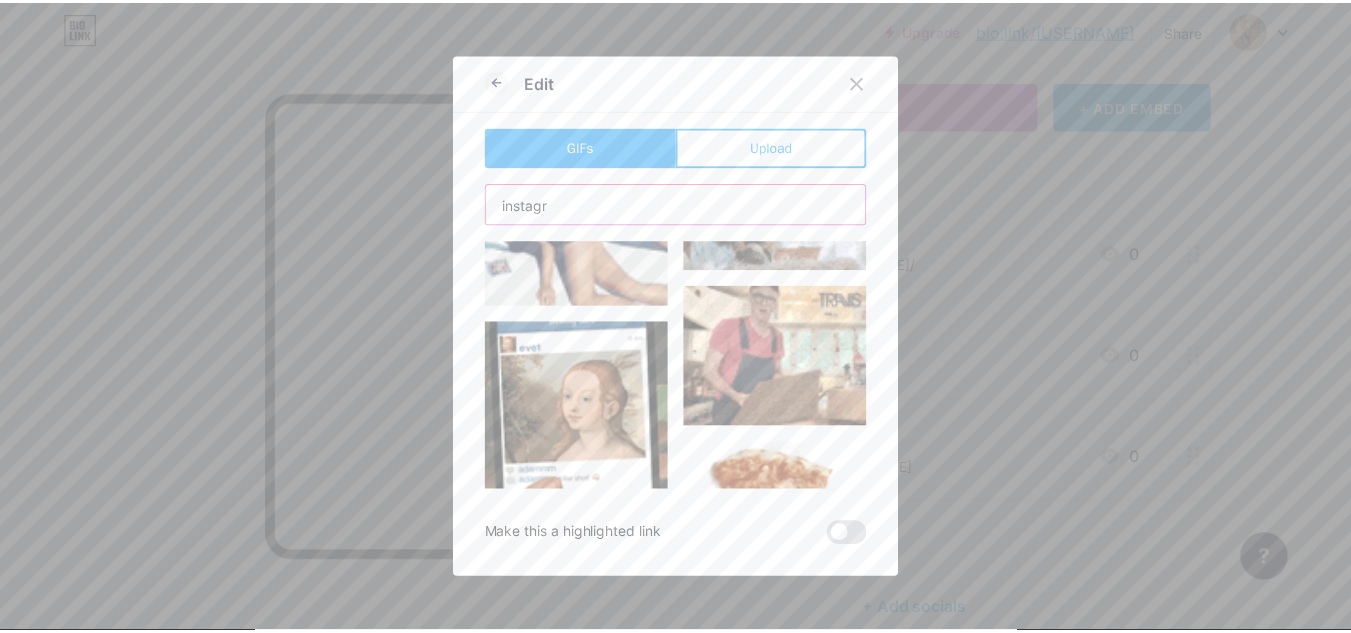 scroll, scrollTop: 0, scrollLeft: 0, axis: both 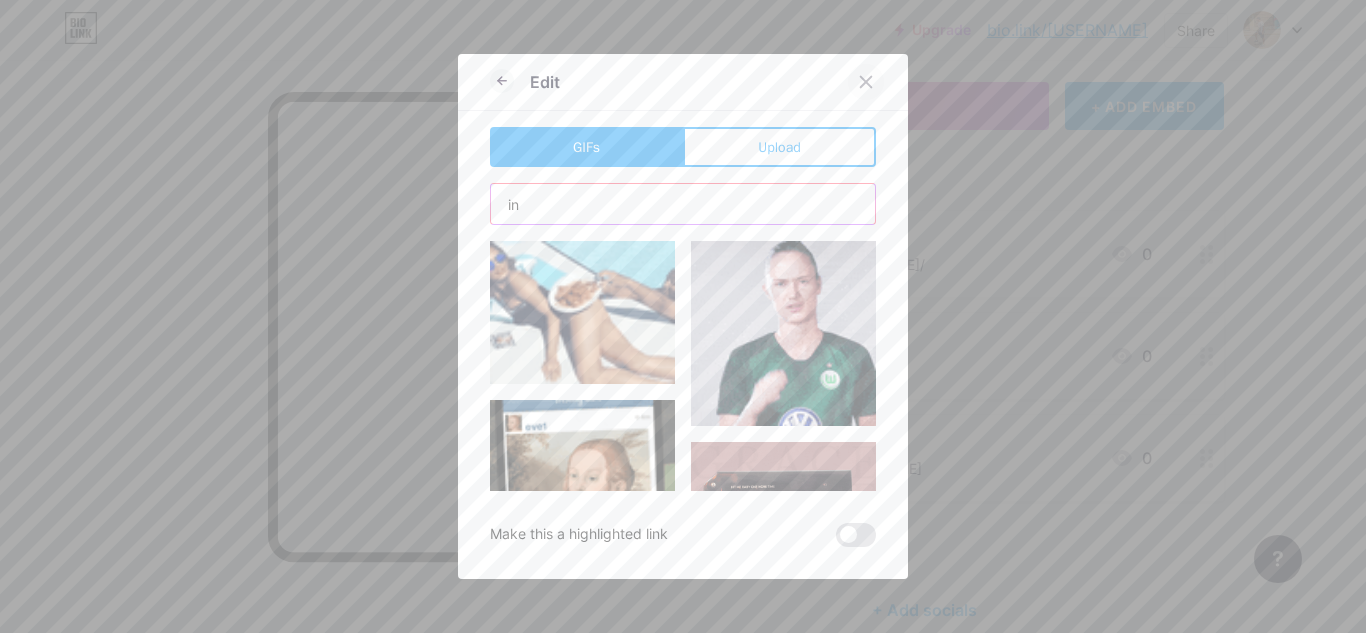 type on "in" 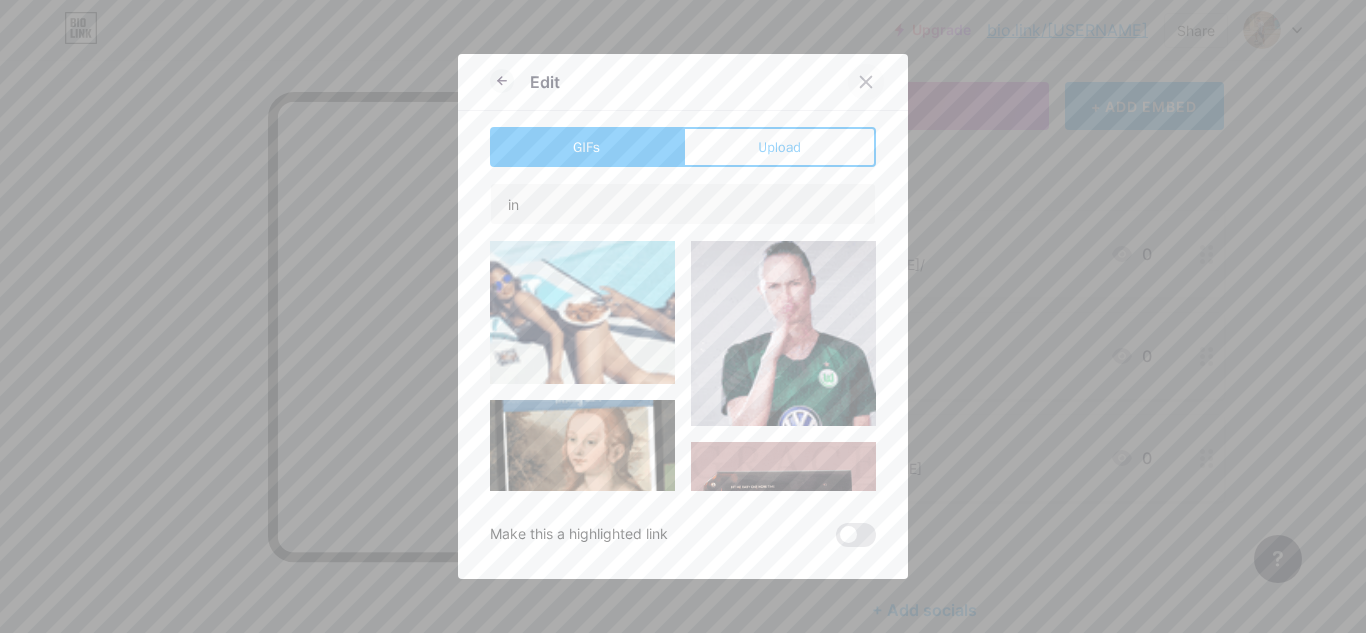 click 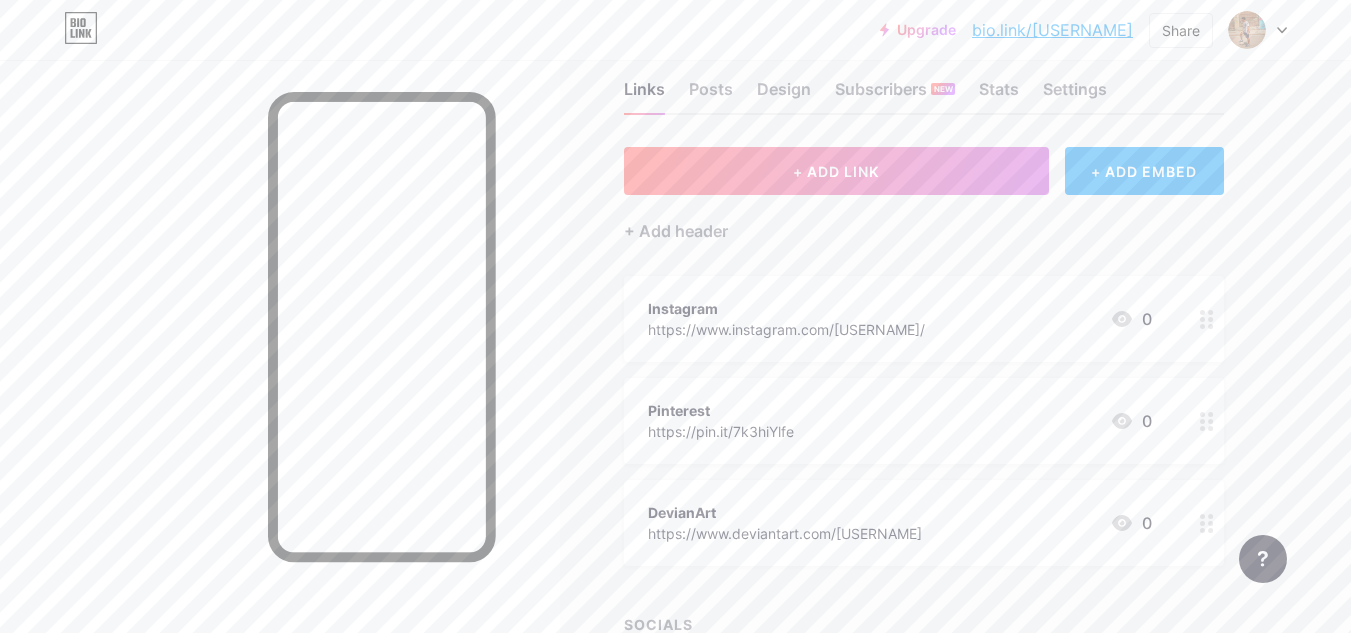 scroll, scrollTop: 4, scrollLeft: 0, axis: vertical 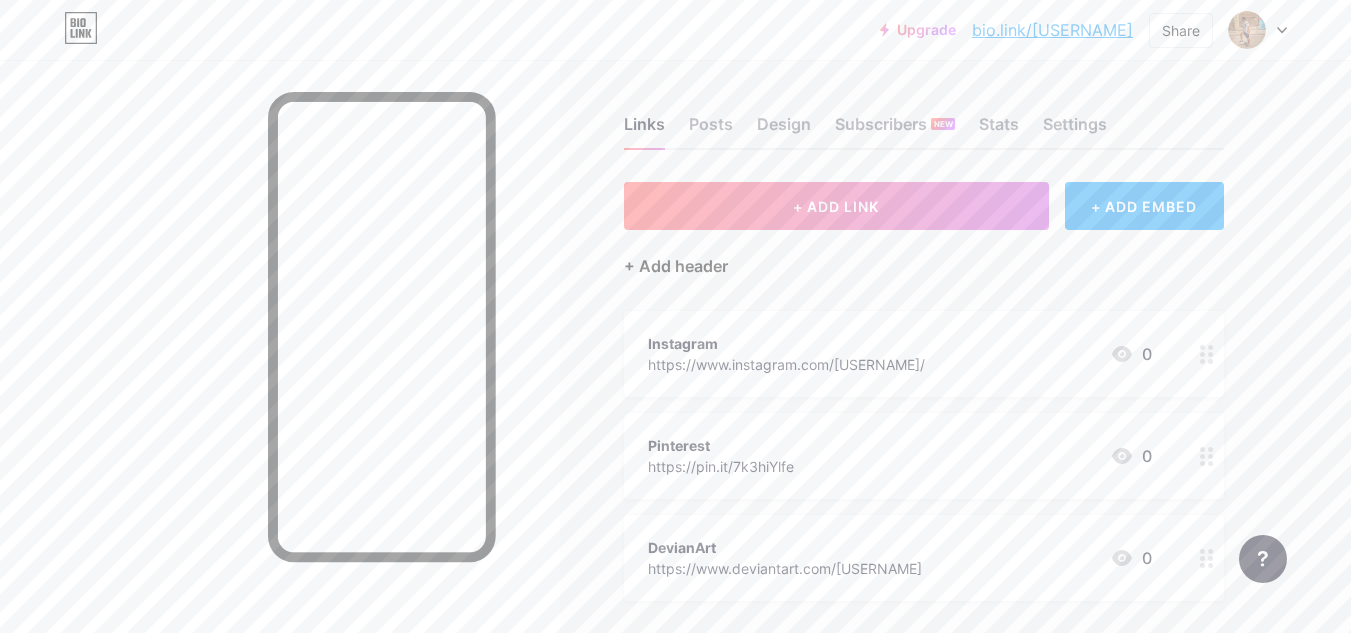 click on "+ Add header" at bounding box center (676, 266) 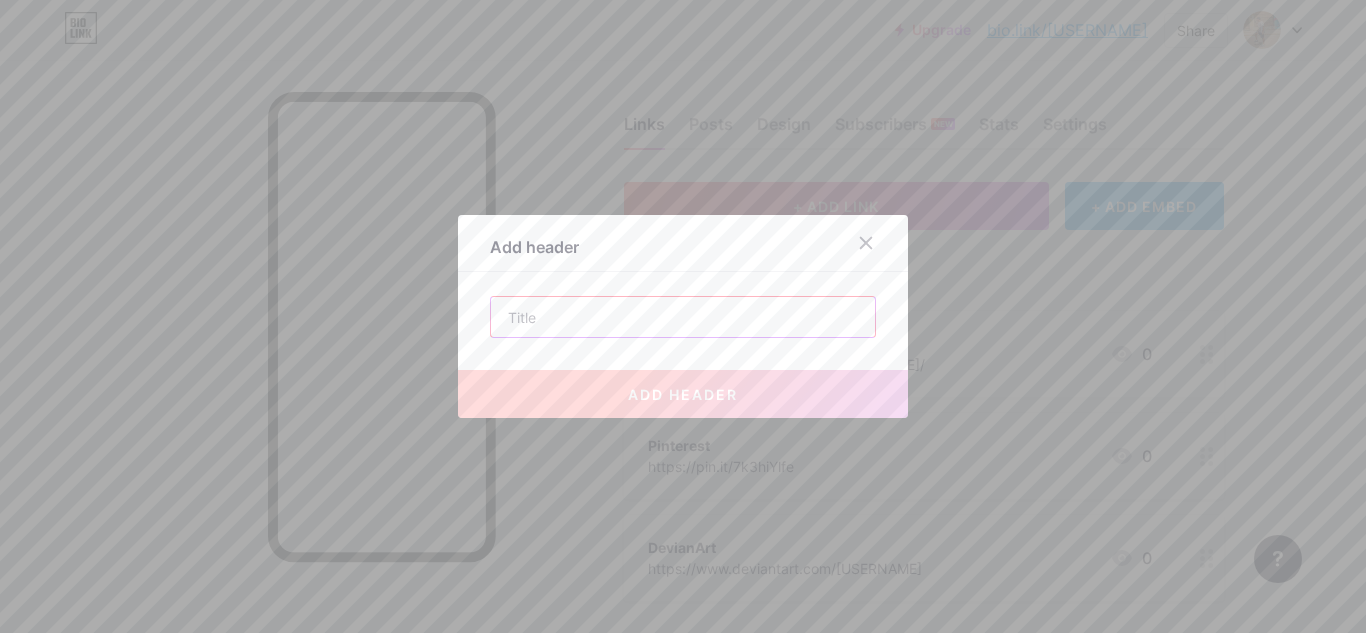 click at bounding box center (683, 317) 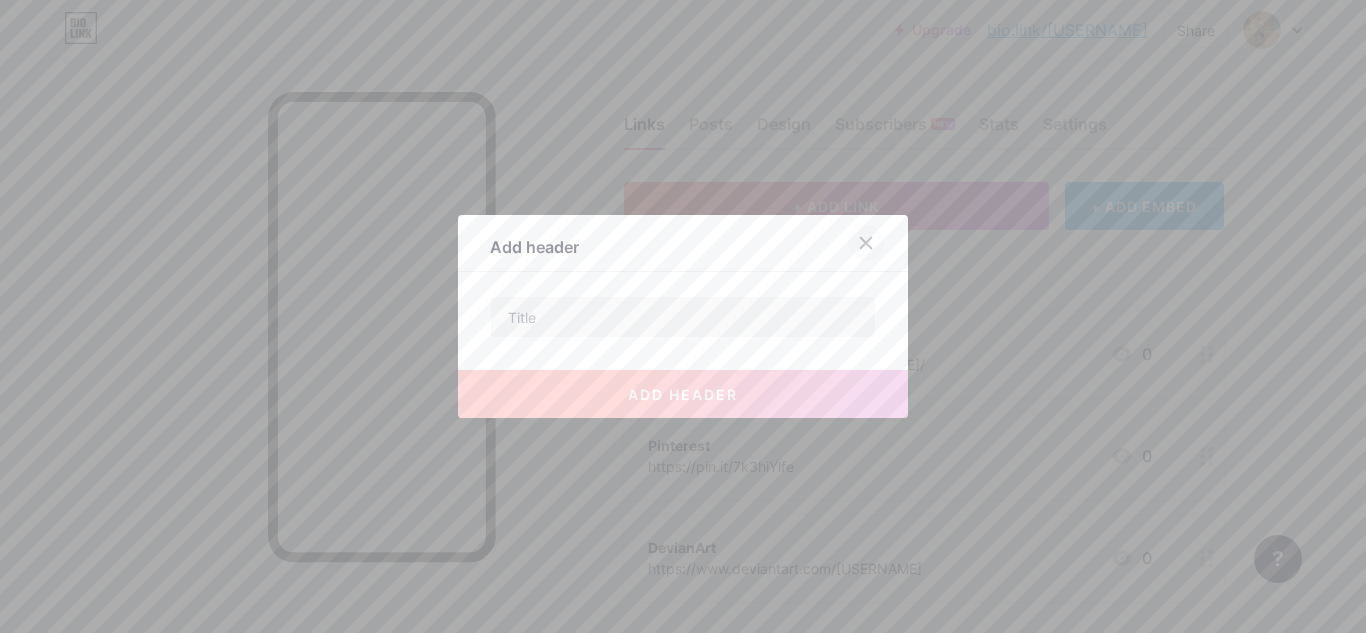 click at bounding box center [866, 243] 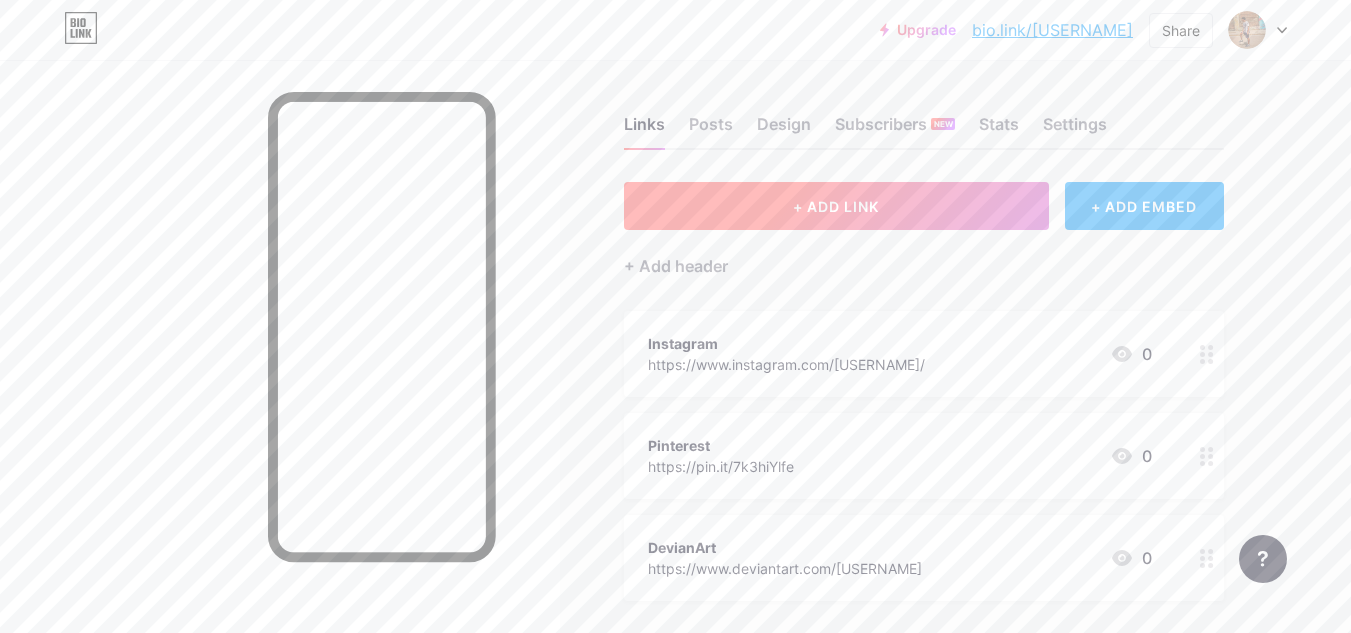 click on "+ ADD LINK" at bounding box center (836, 206) 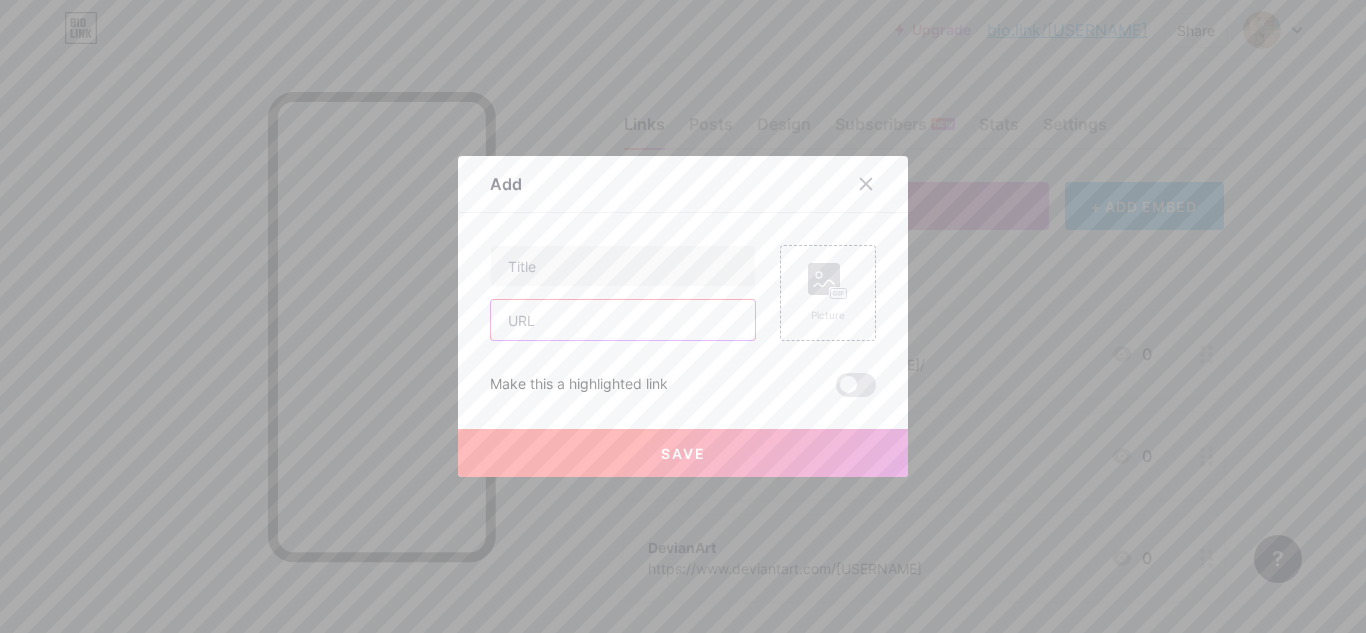 click at bounding box center [623, 320] 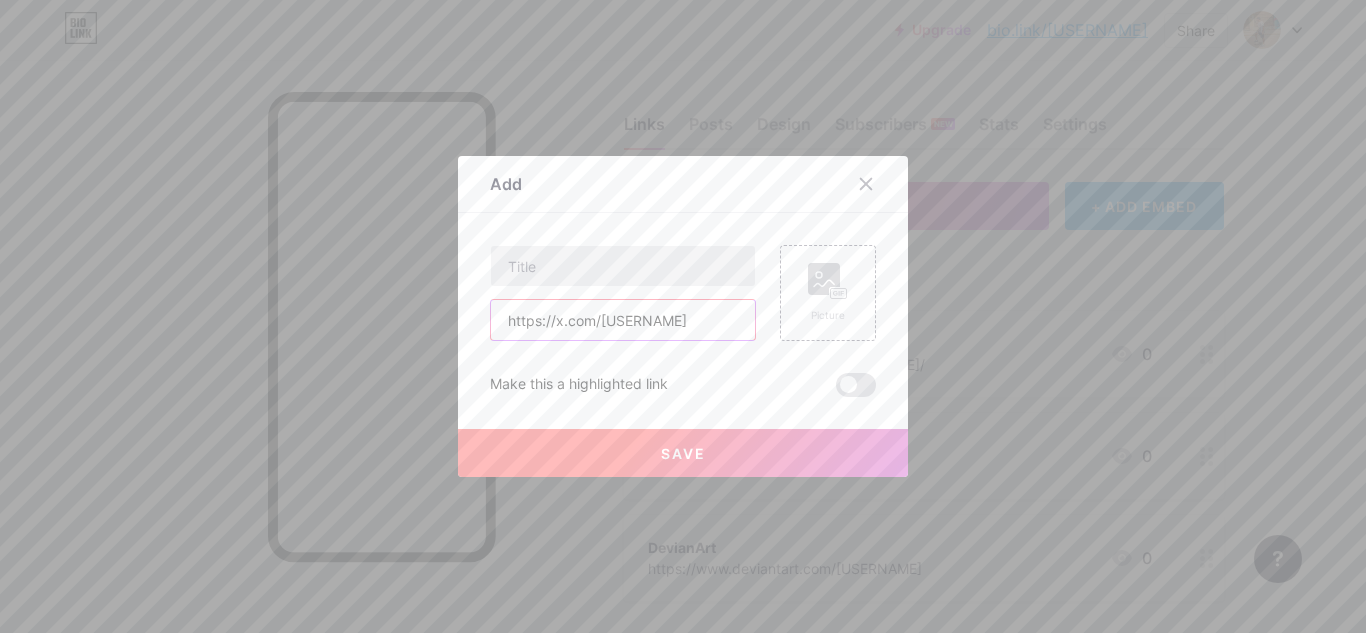 type on "https://x.com/[USERNAME]" 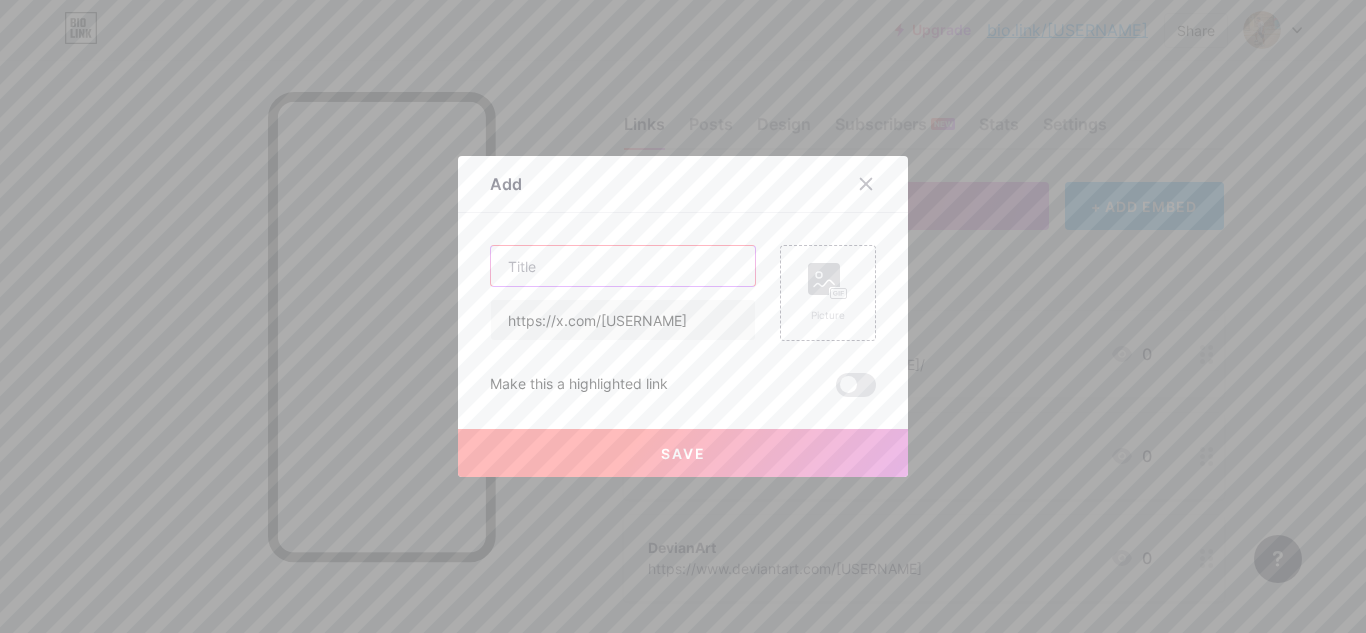 click at bounding box center [623, 266] 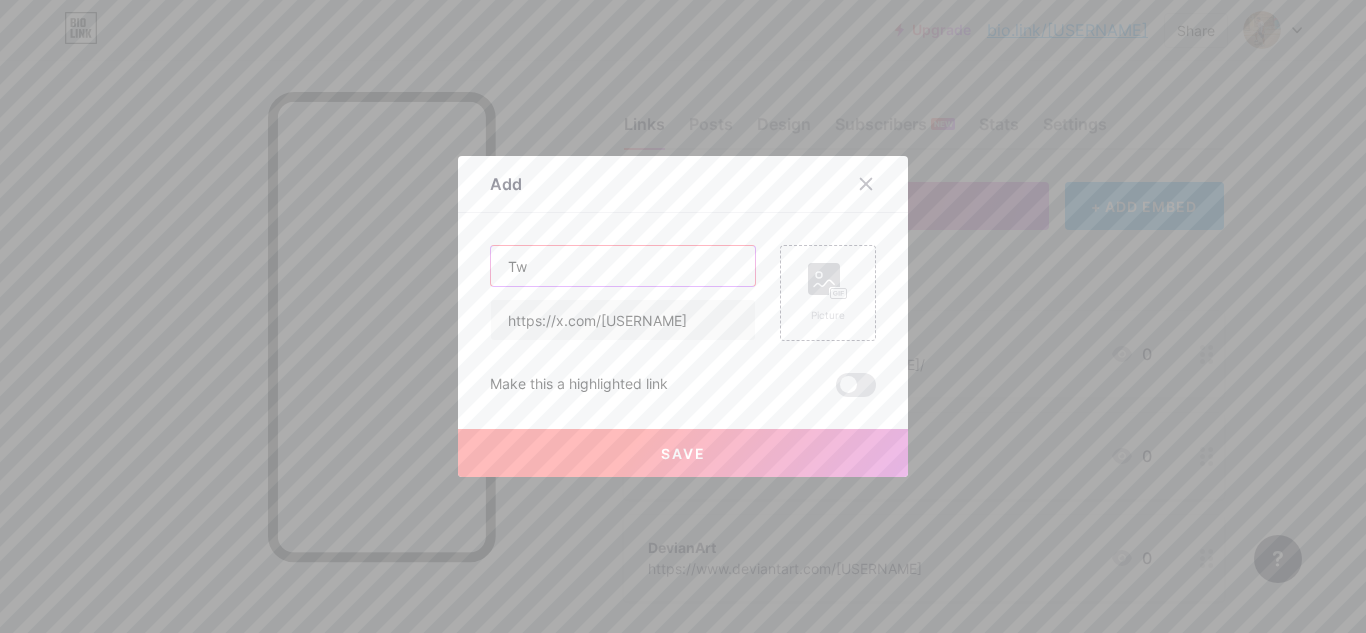 type on "T" 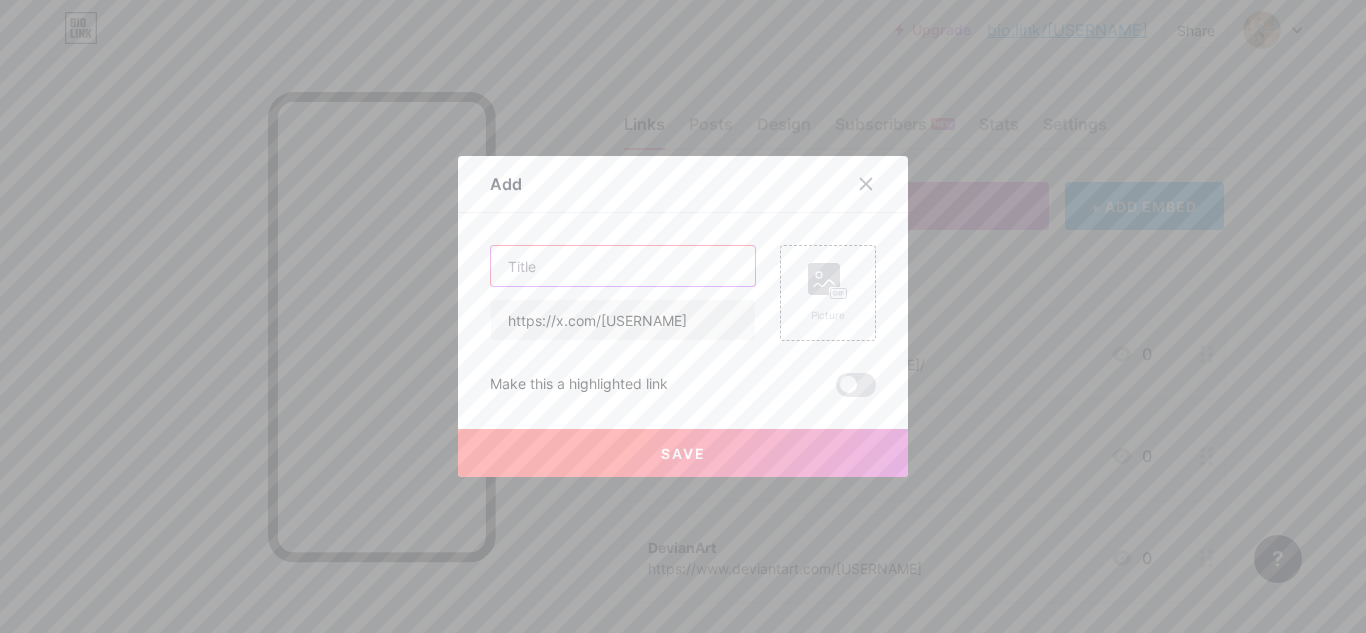 type on "X" 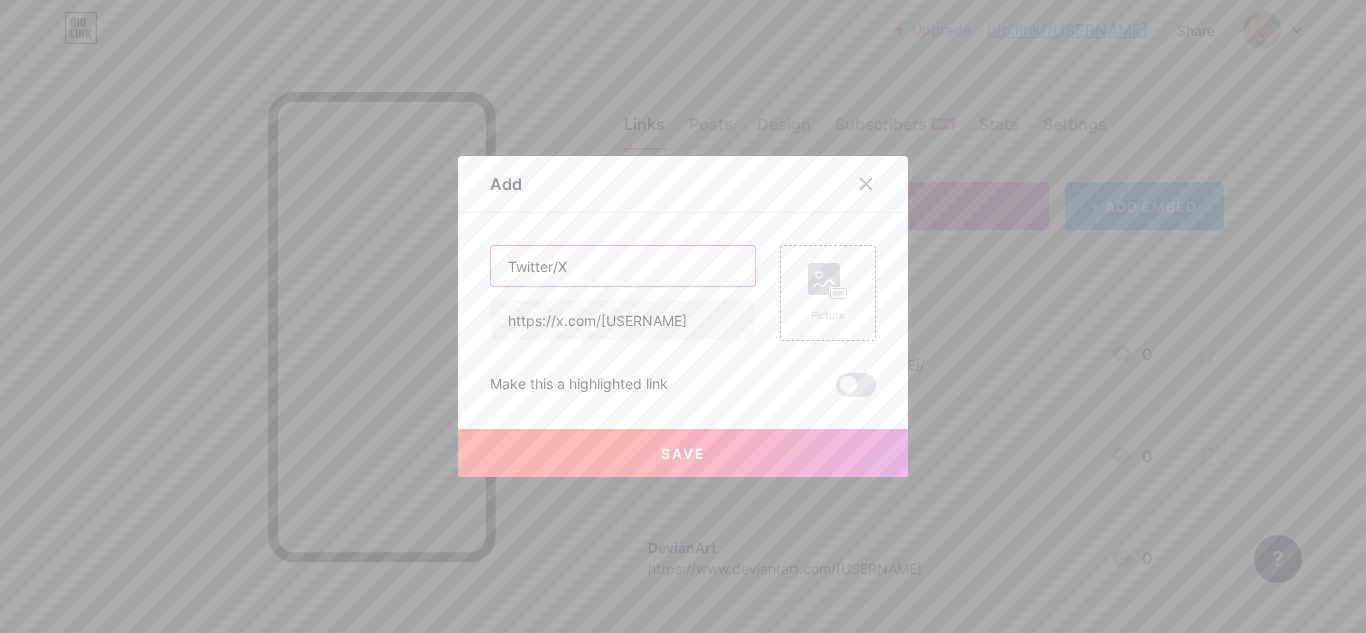 type on "Twitter/X" 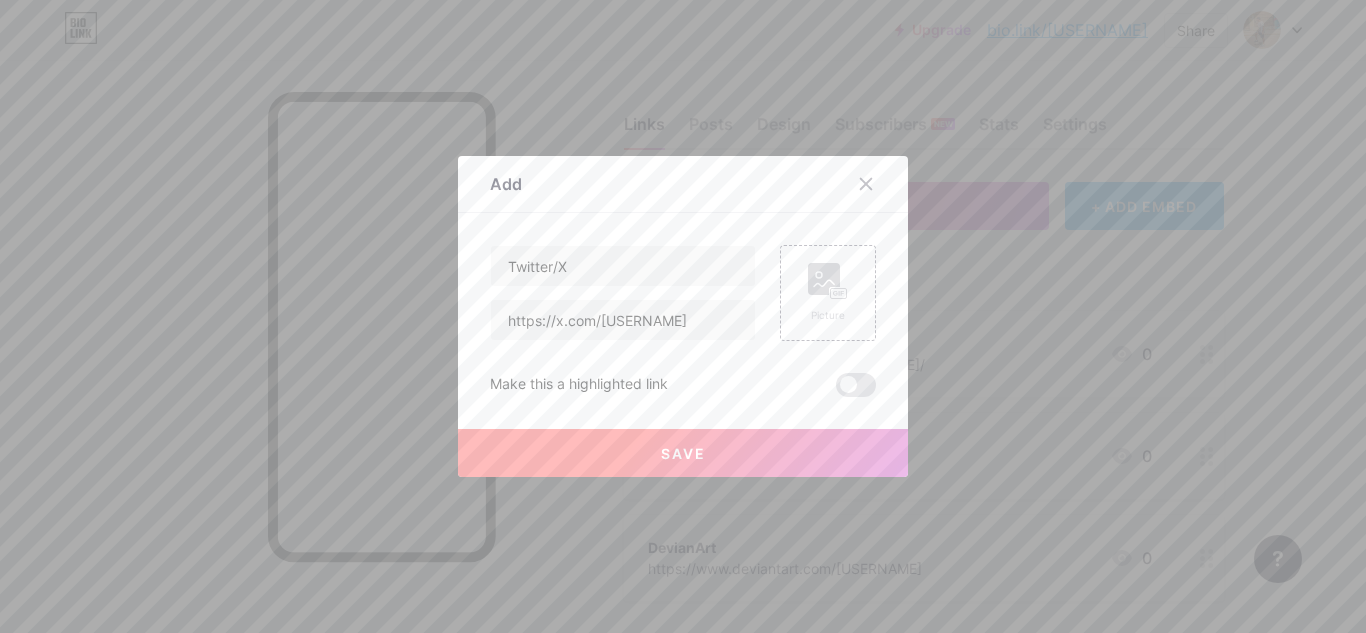 click on "Save" at bounding box center (683, 453) 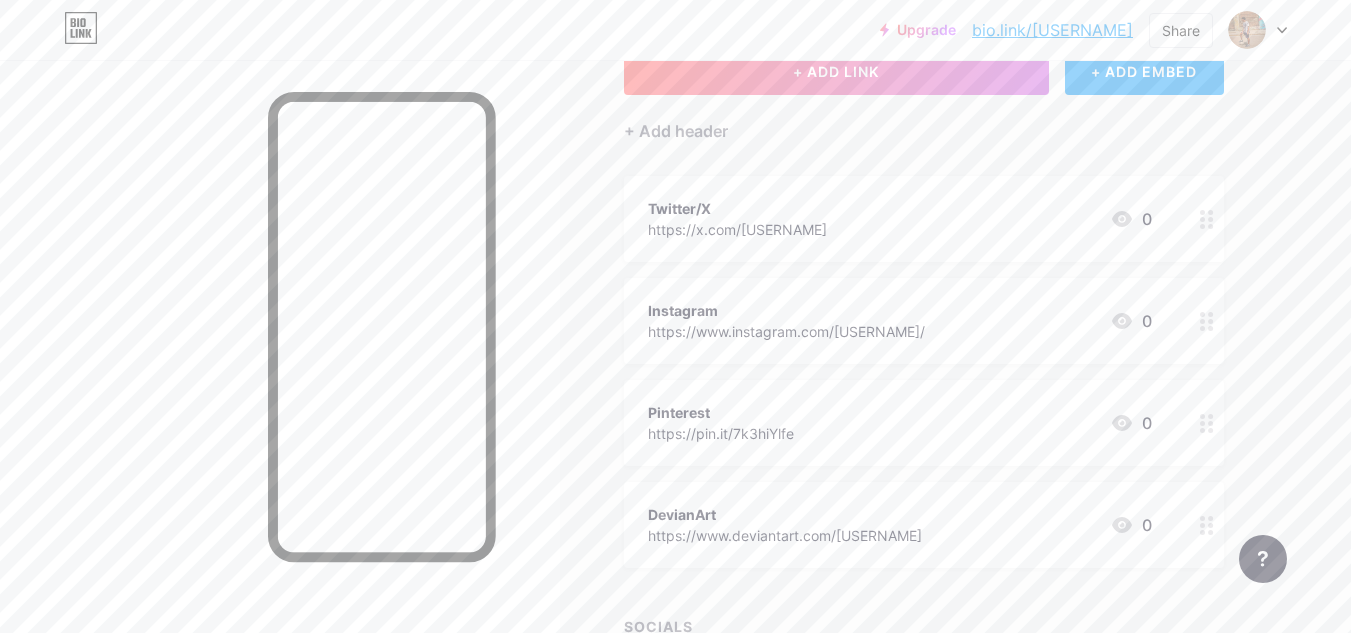 scroll, scrollTop: 0, scrollLeft: 0, axis: both 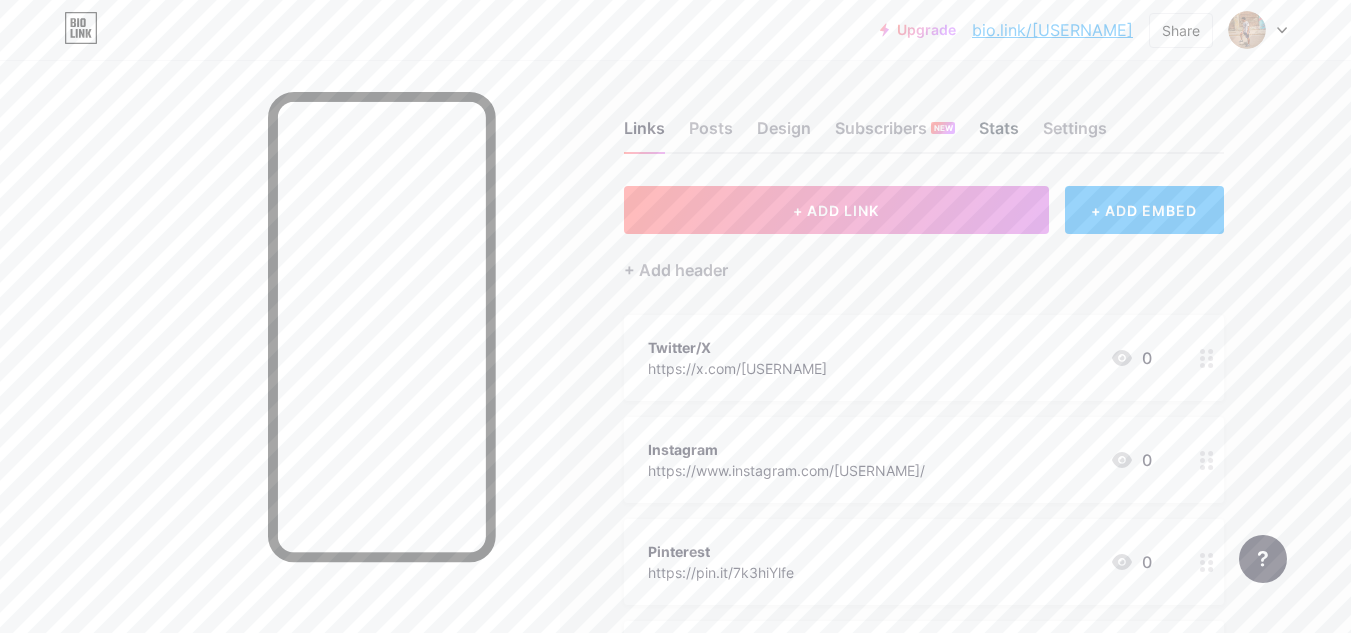 click on "Stats" at bounding box center (999, 134) 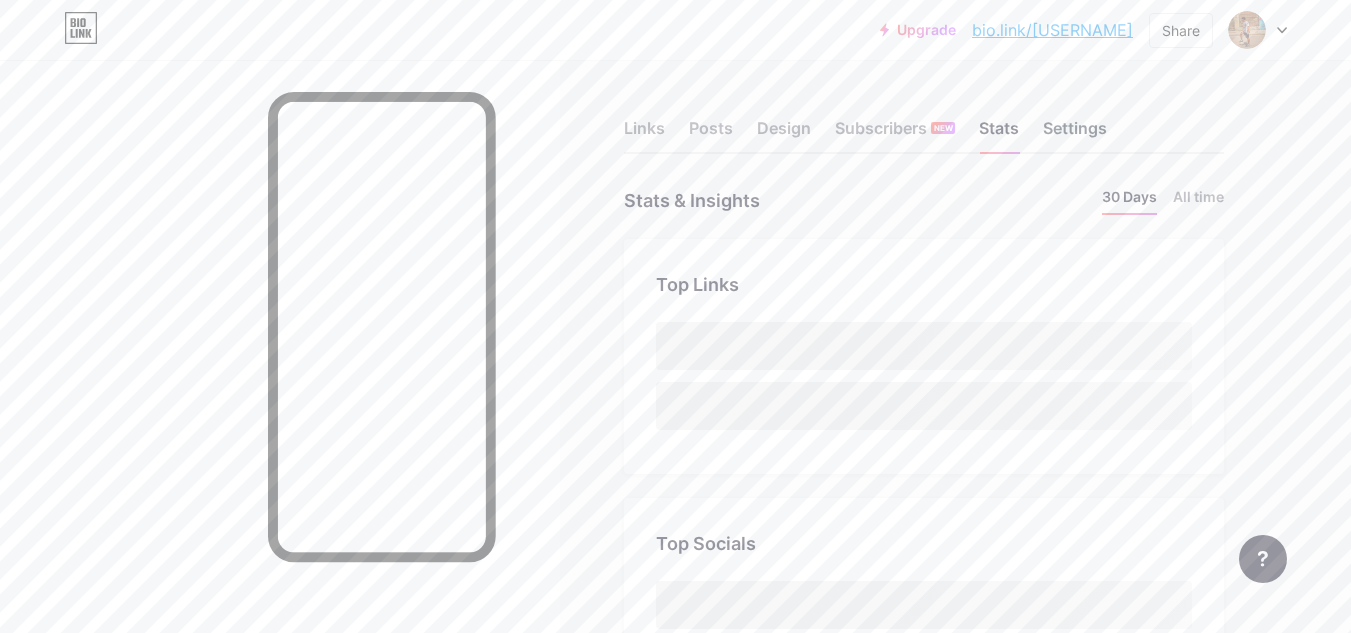 click on "Settings" at bounding box center [1075, 134] 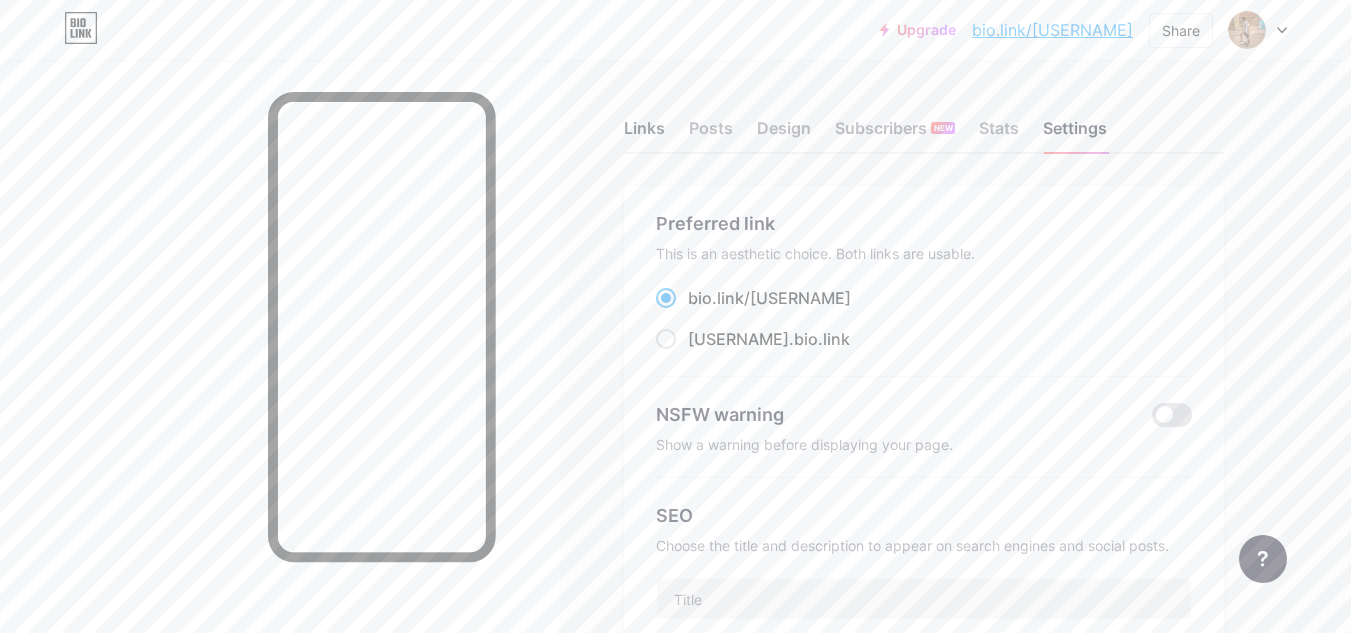 click on "Links" at bounding box center [644, 134] 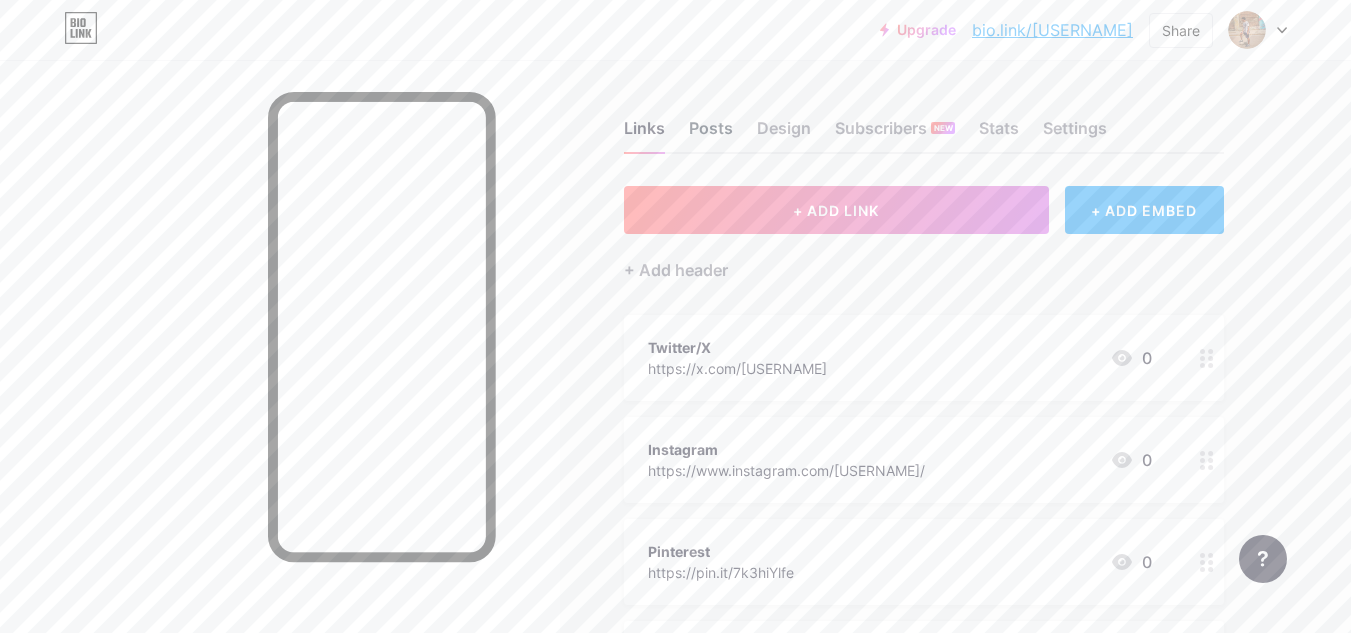 click on "Posts" at bounding box center [711, 134] 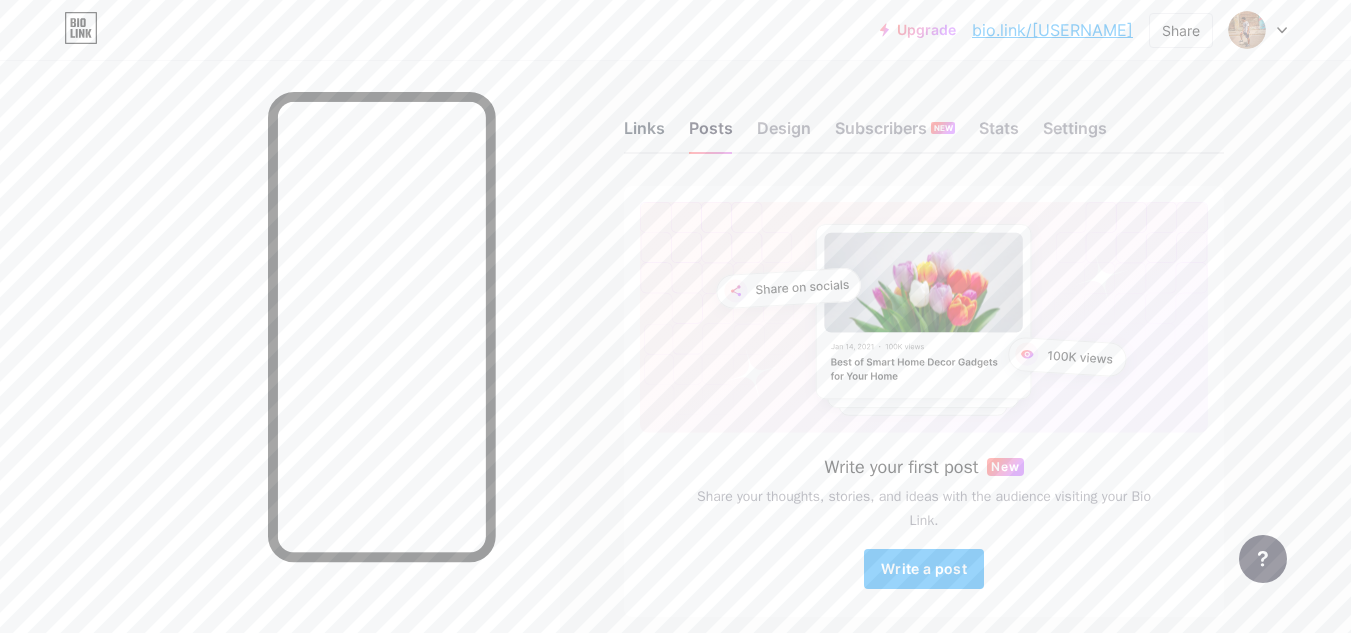 click on "Links" at bounding box center (644, 134) 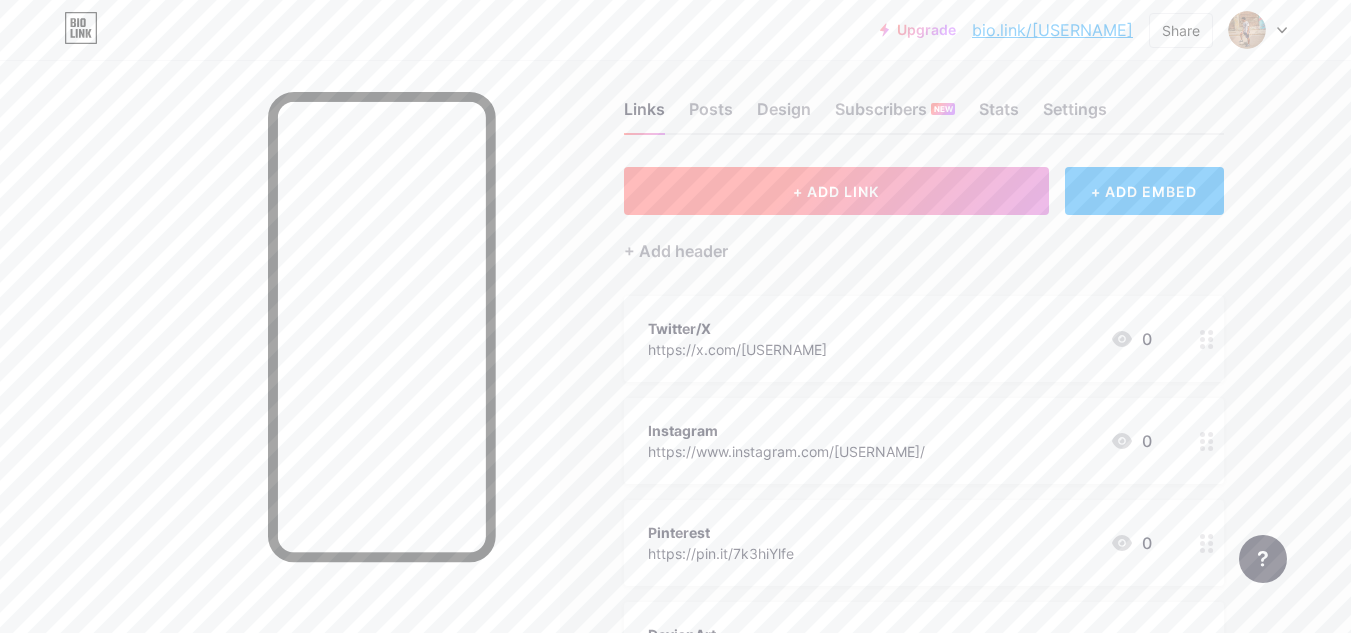 scroll, scrollTop: 0, scrollLeft: 0, axis: both 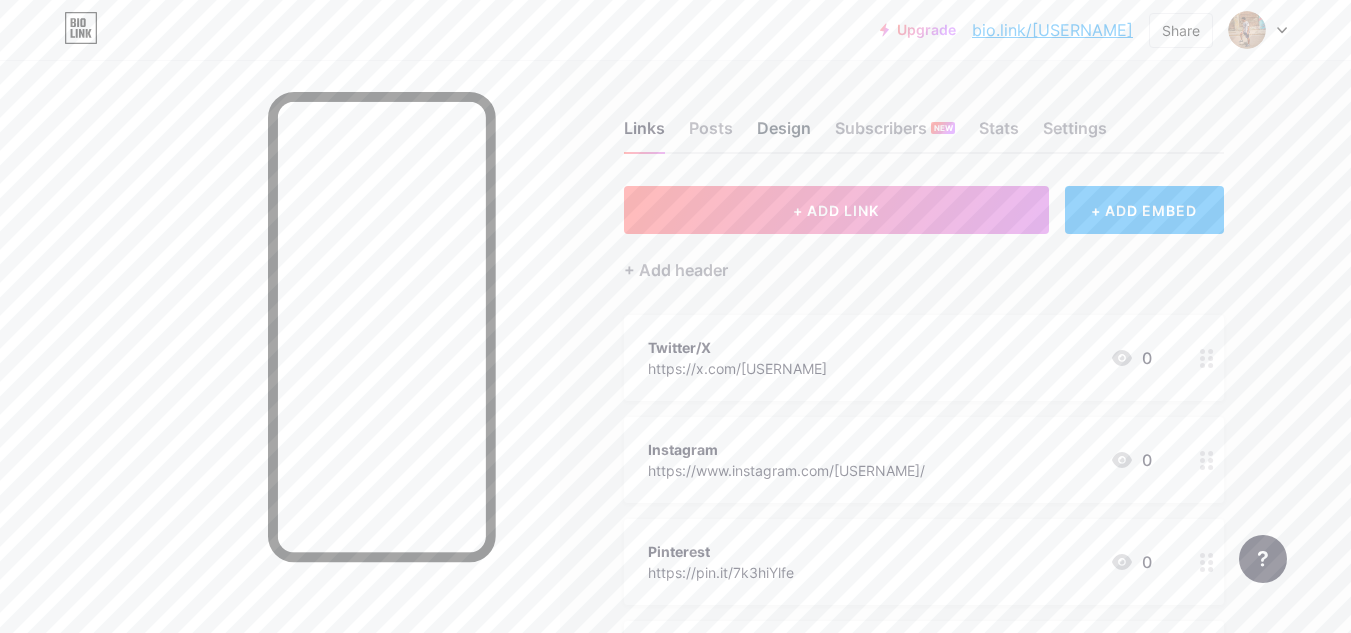 click on "Design" at bounding box center [784, 134] 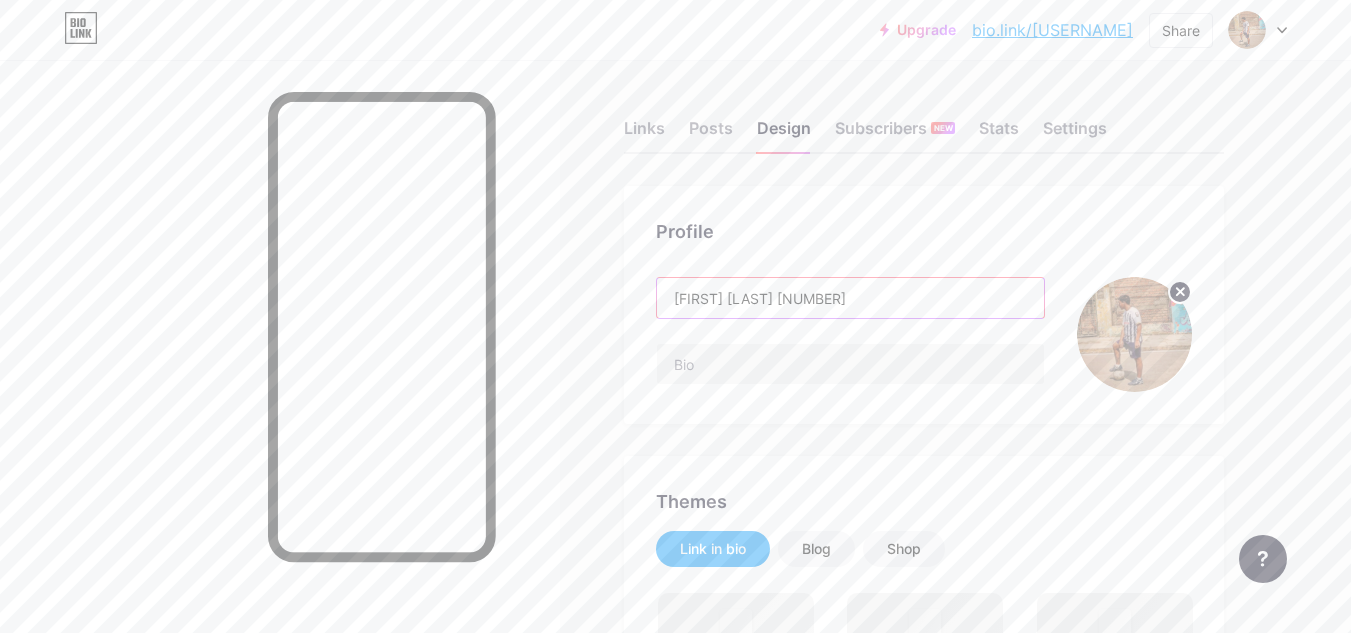 click on "[FIRST] [LAST] [NUMBER]" at bounding box center (850, 298) 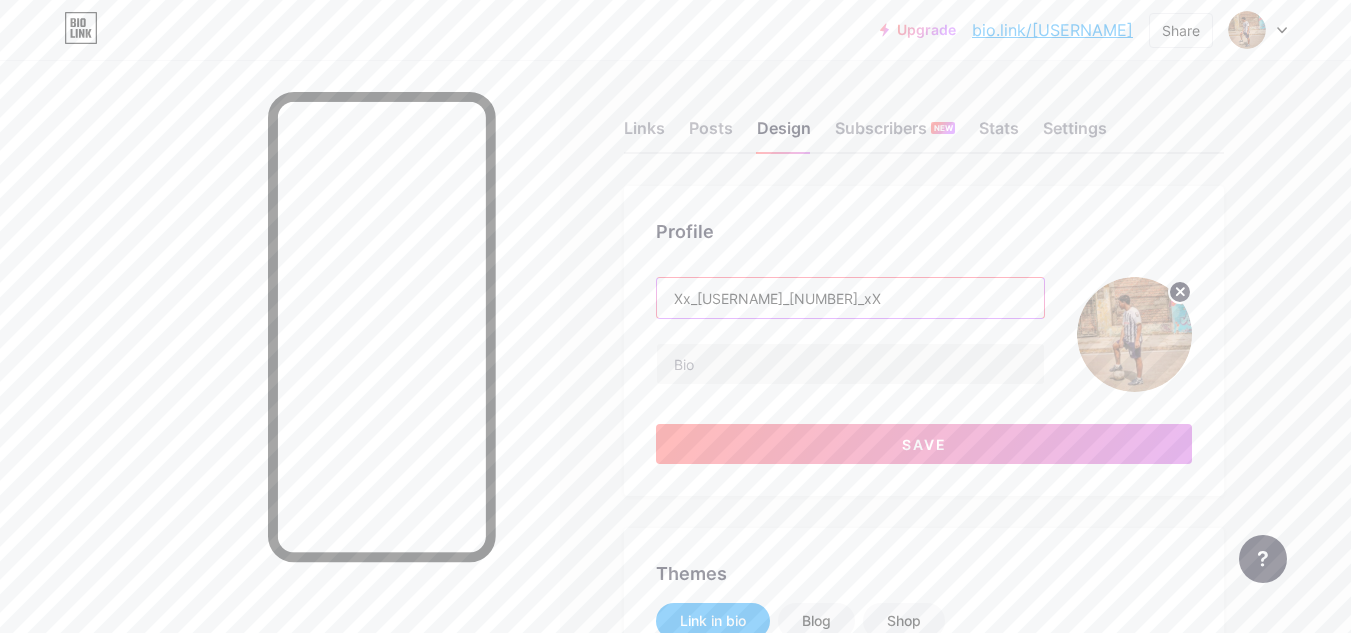 click on "Xx_[USERNAME]_[NUMBER]_xX" at bounding box center [850, 298] 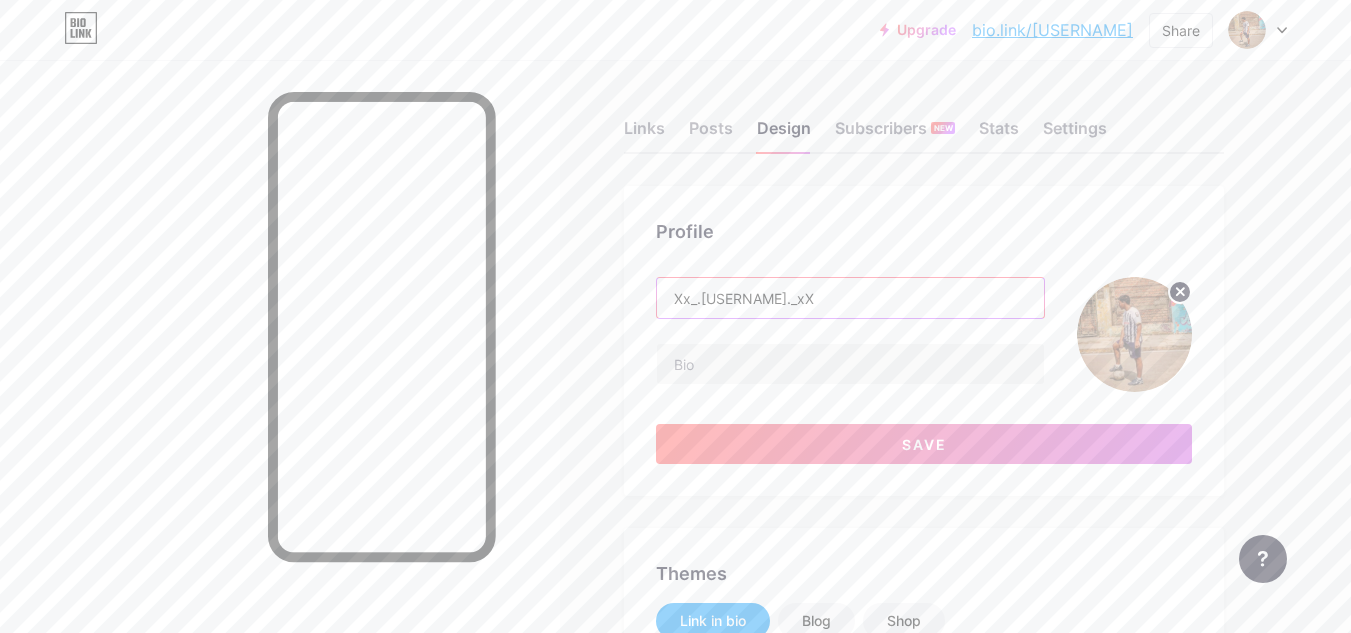 type on "Xx_.[USERNAME]._xX" 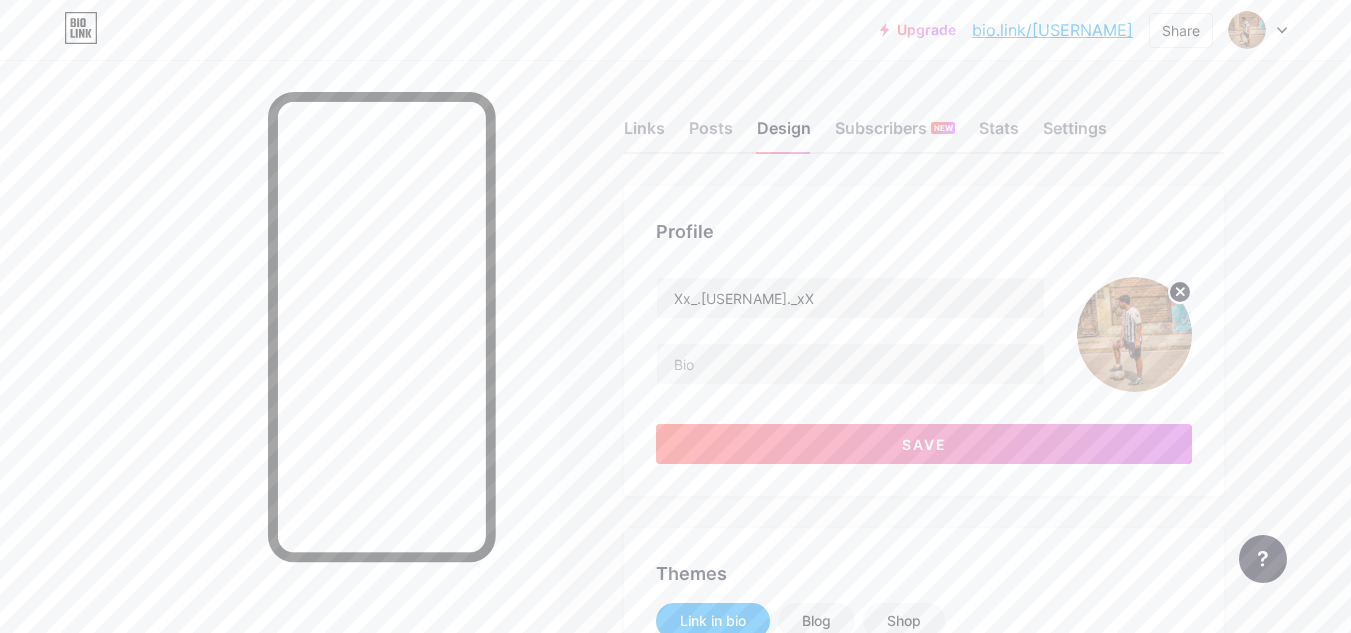 click on "Profile   Xx_.[USERNAME]._xX                       Save" at bounding box center (924, 341) 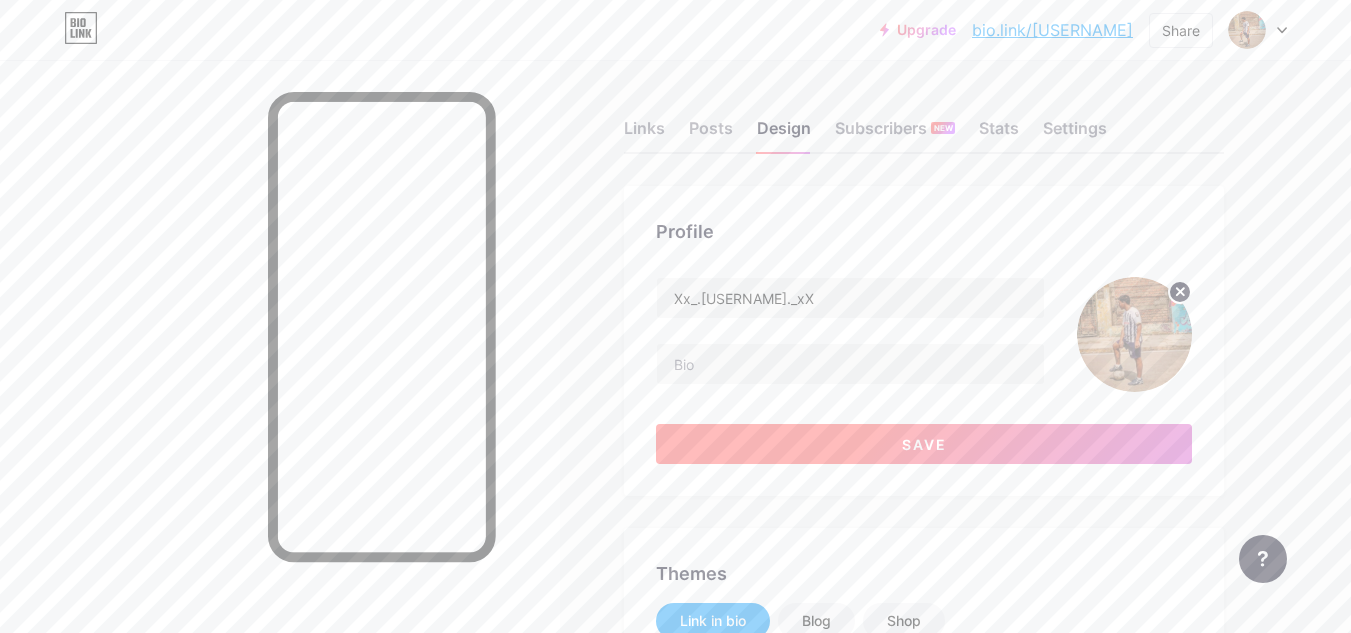click on "Save" at bounding box center [924, 444] 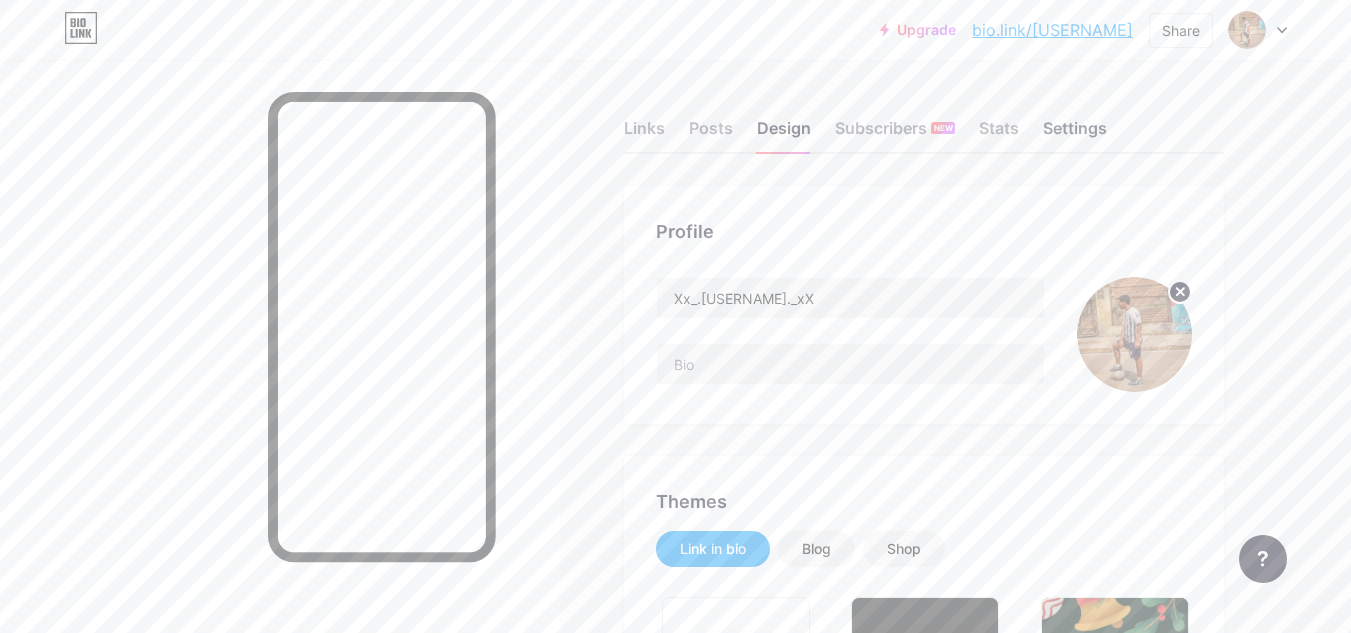 click on "Settings" at bounding box center [1075, 134] 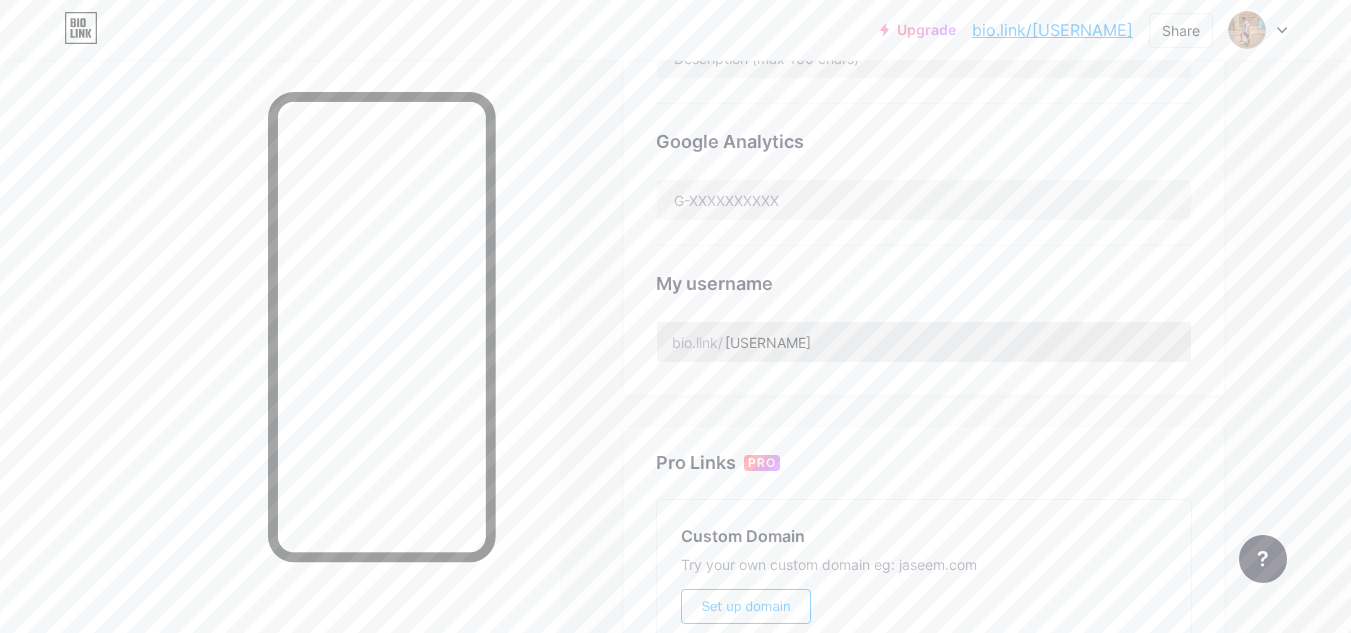 scroll, scrollTop: 600, scrollLeft: 0, axis: vertical 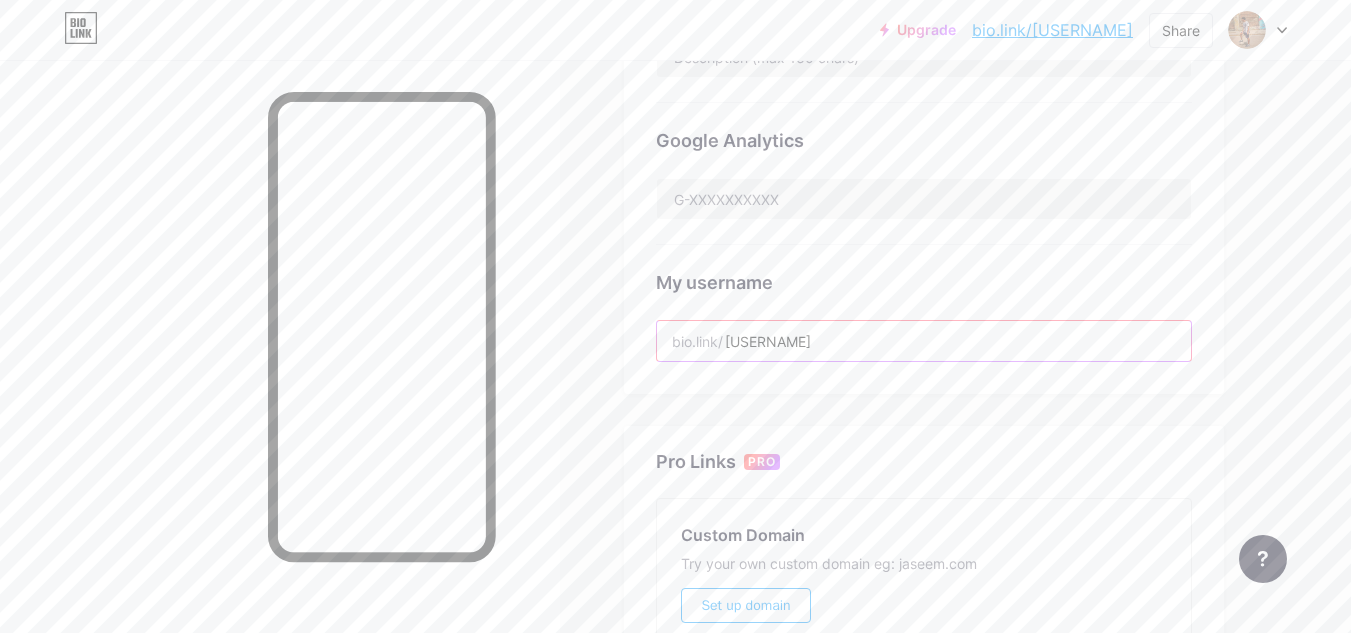 click on "[USERNAME]" at bounding box center (924, 341) 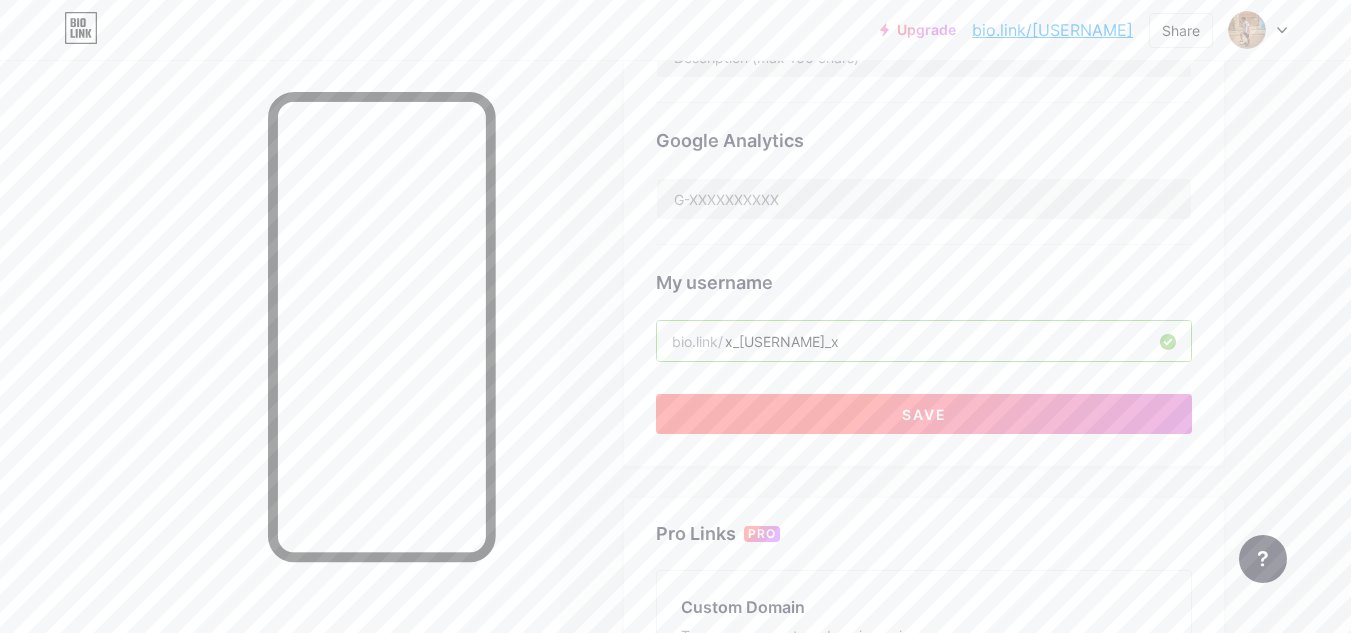 type on "x_[USERNAME]_x" 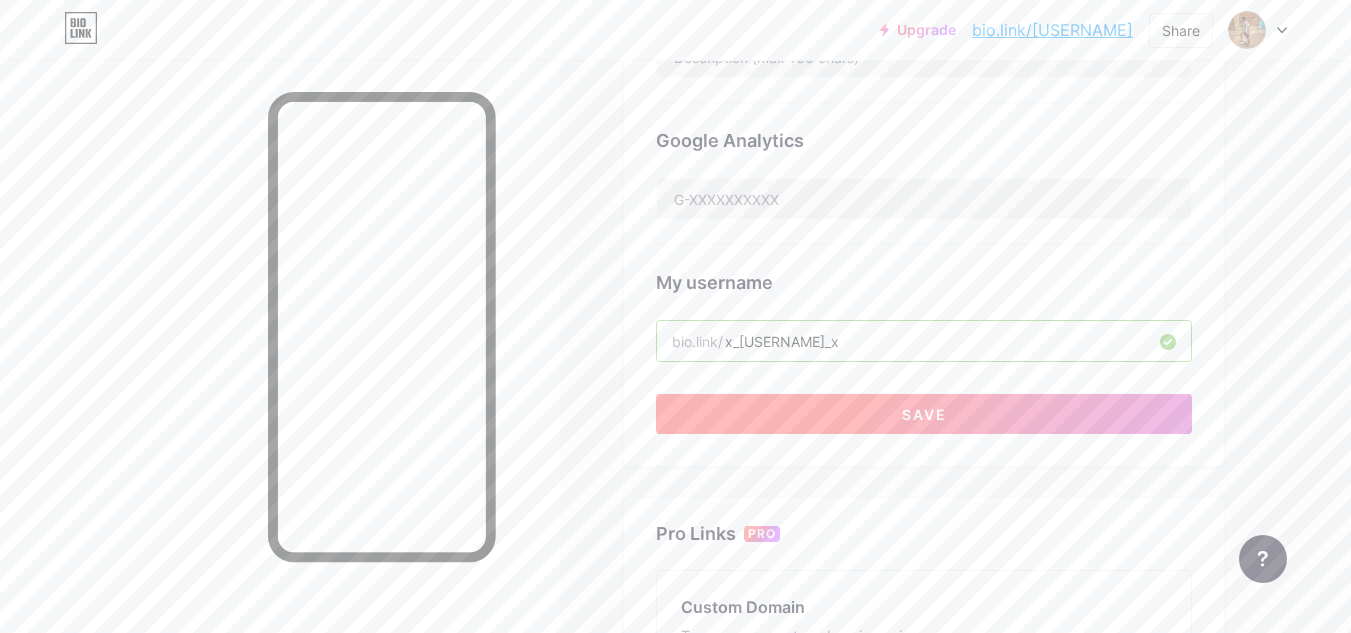 click on "Save" at bounding box center [924, 414] 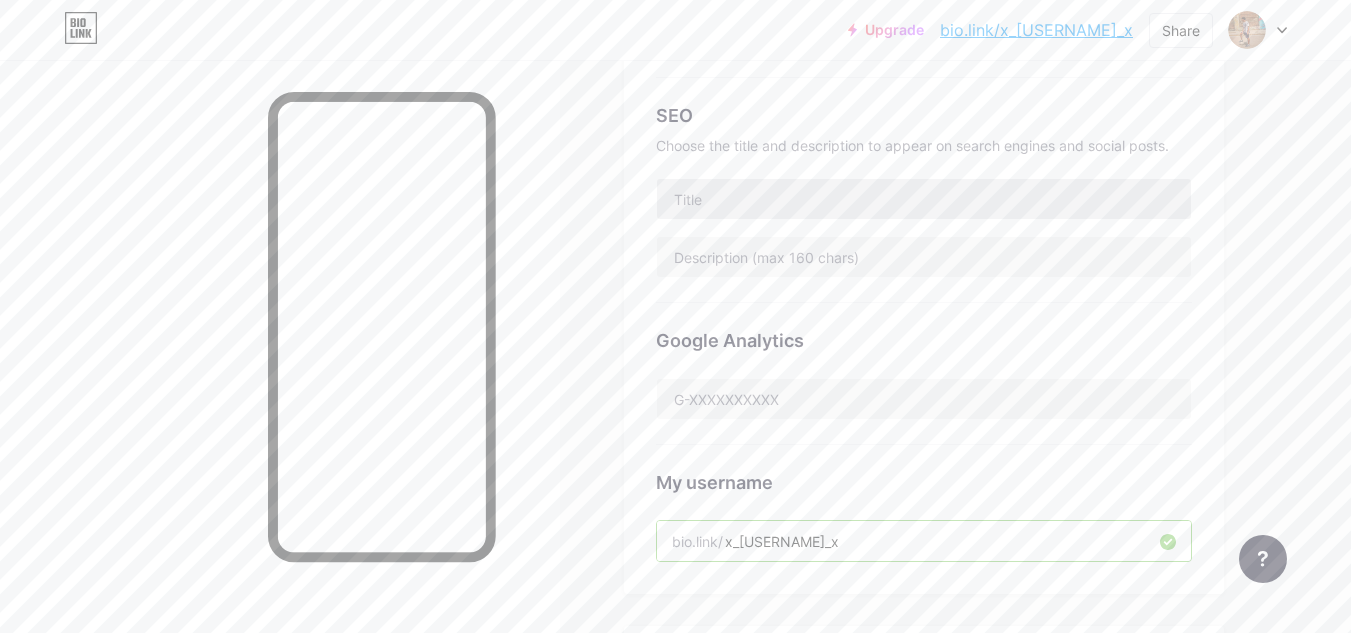 scroll, scrollTop: 931, scrollLeft: 0, axis: vertical 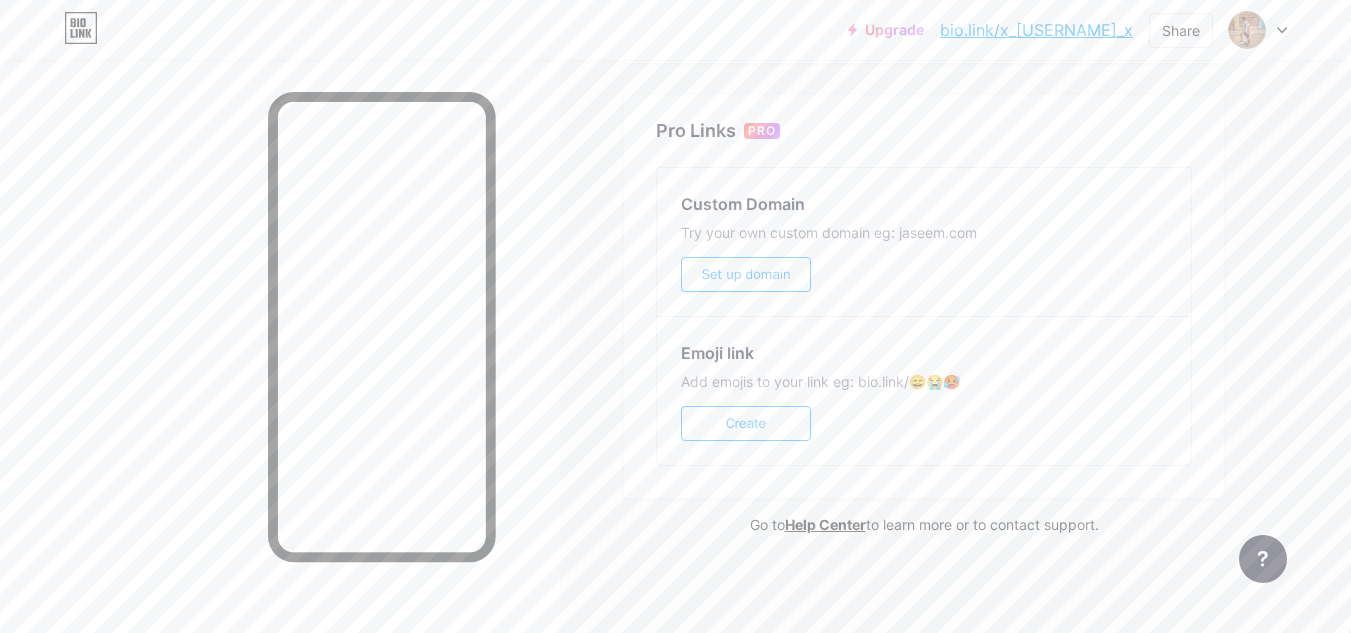 click on "bio.link/x_[USERNAME]_x" at bounding box center (1036, 30) 